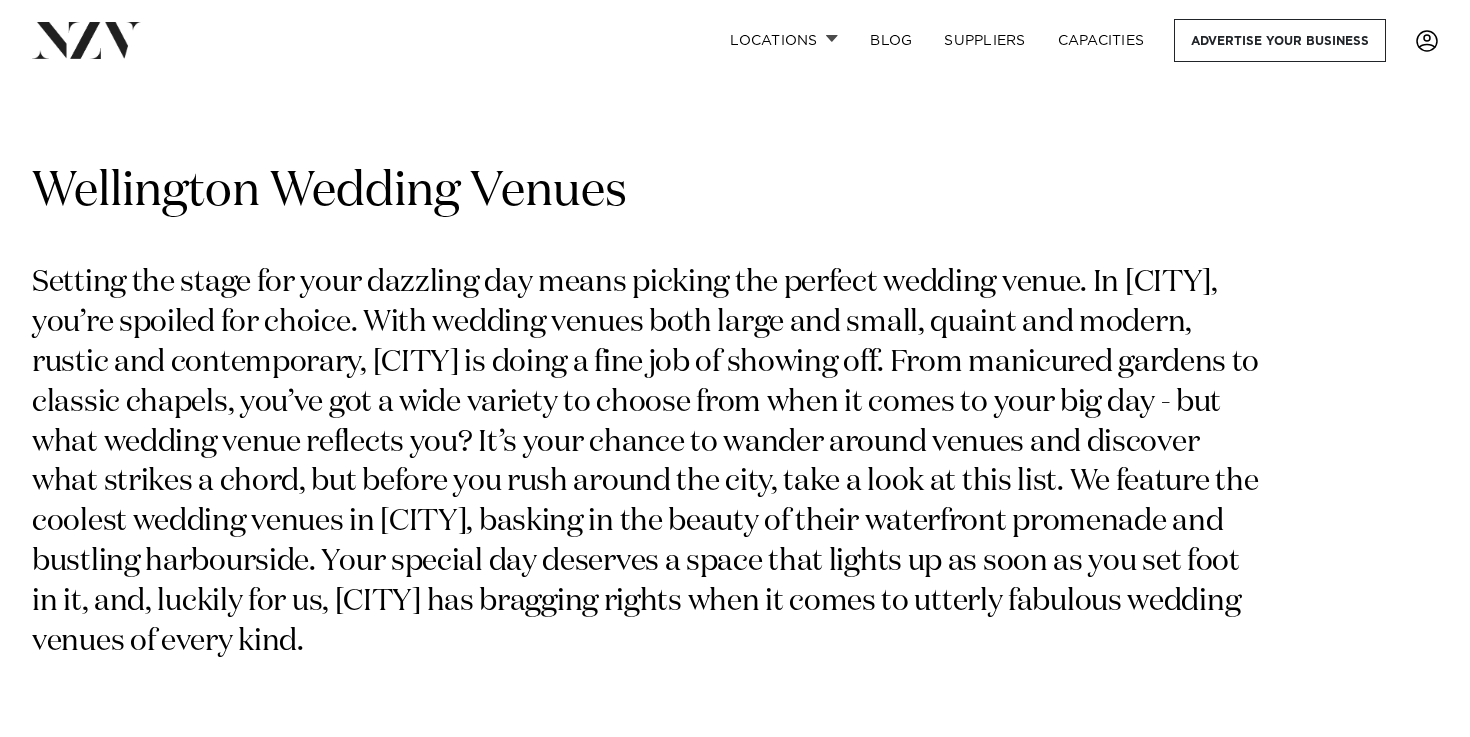 scroll, scrollTop: 0, scrollLeft: 0, axis: both 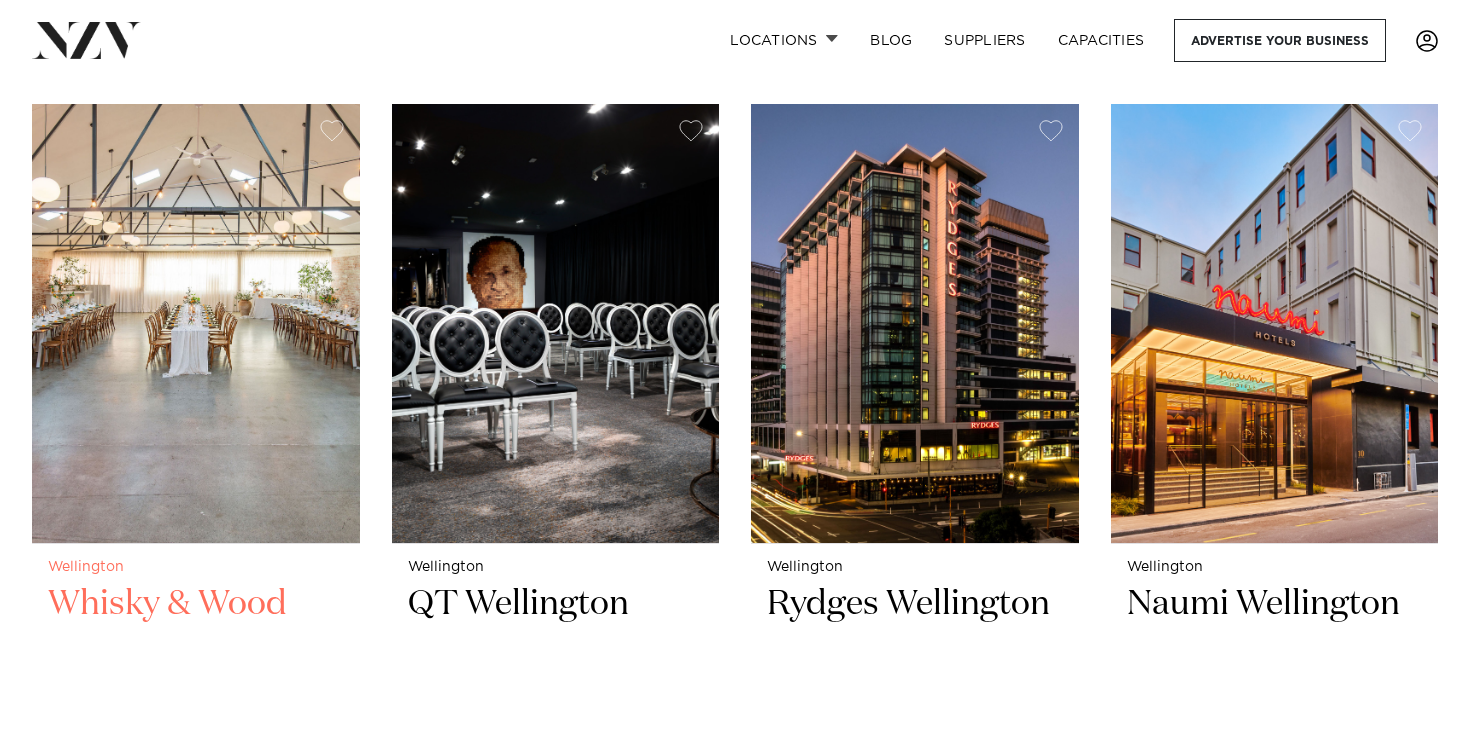 click at bounding box center [196, 323] 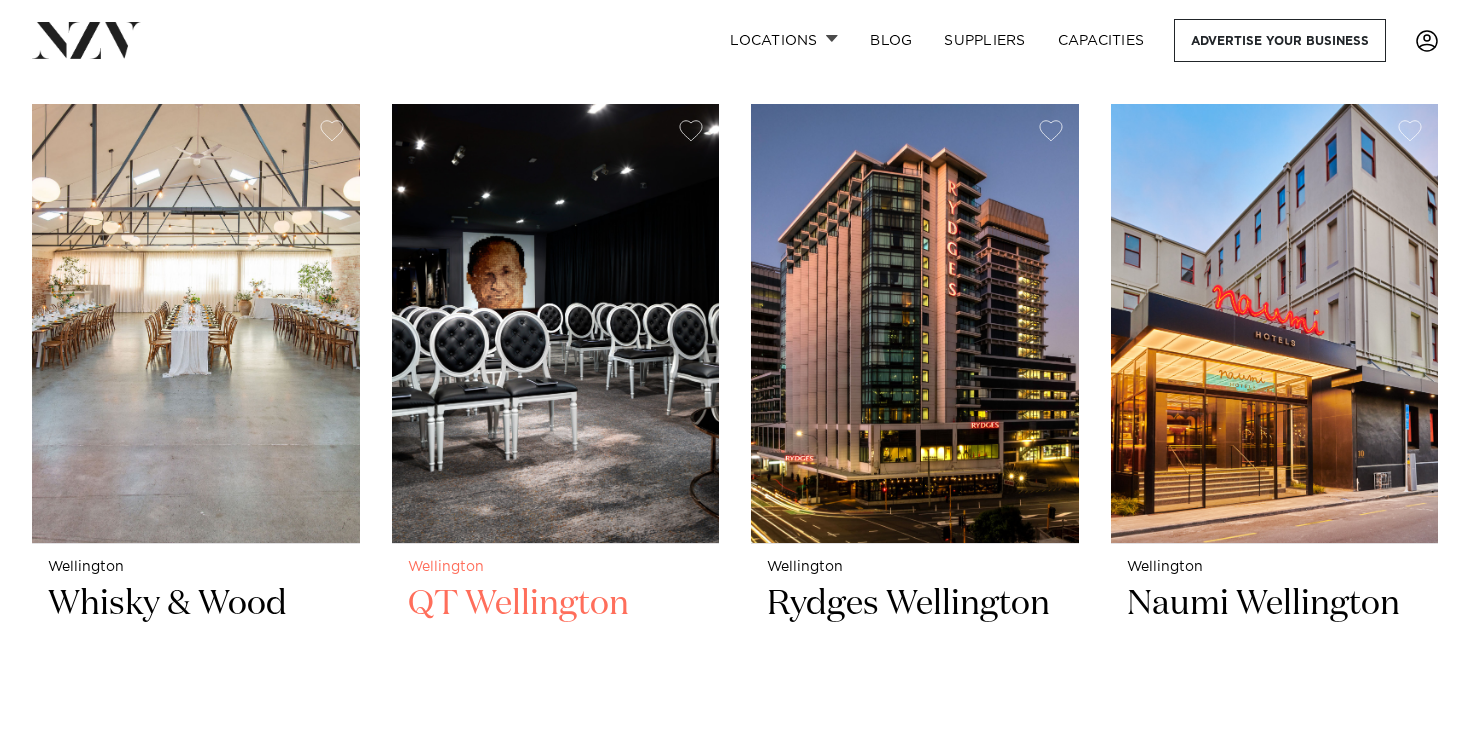 click at bounding box center [556, 323] 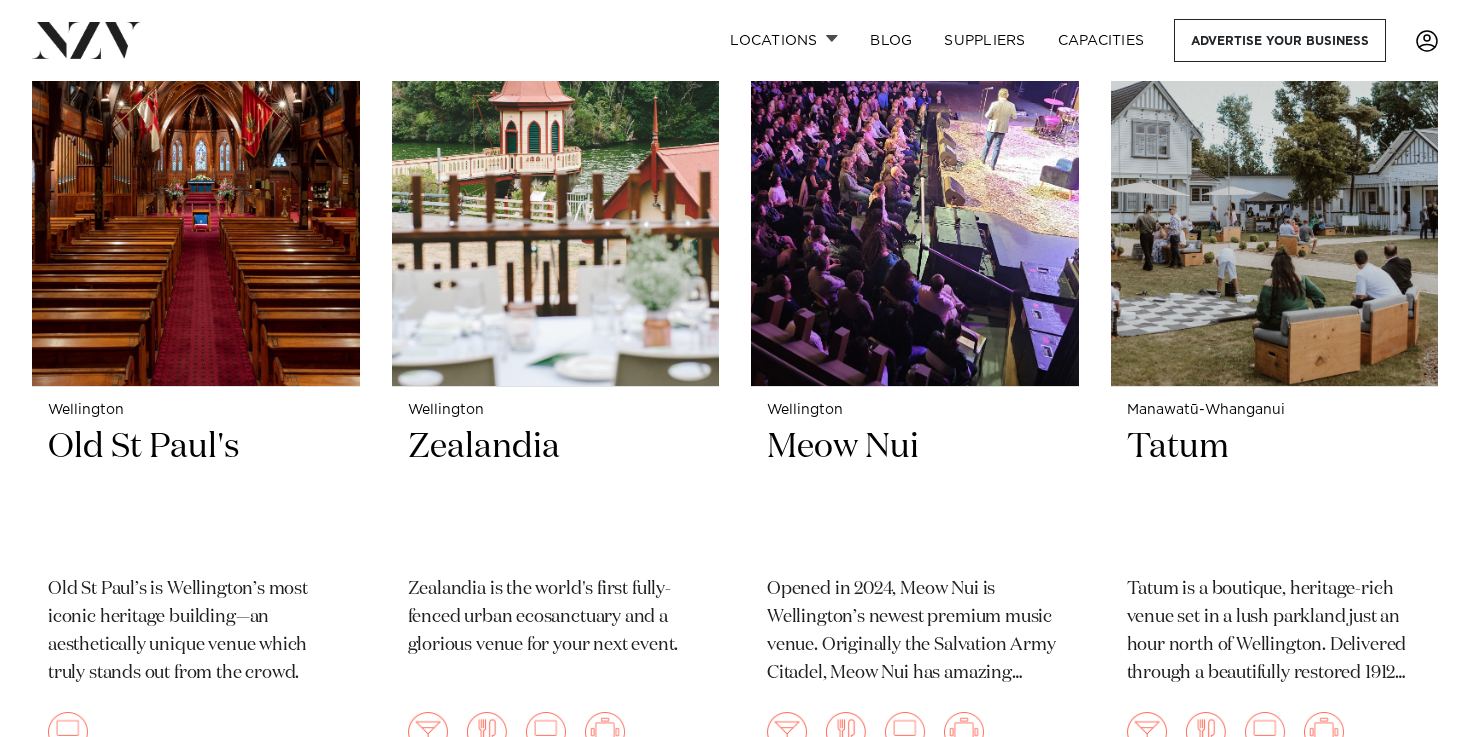 scroll, scrollTop: 2819, scrollLeft: 0, axis: vertical 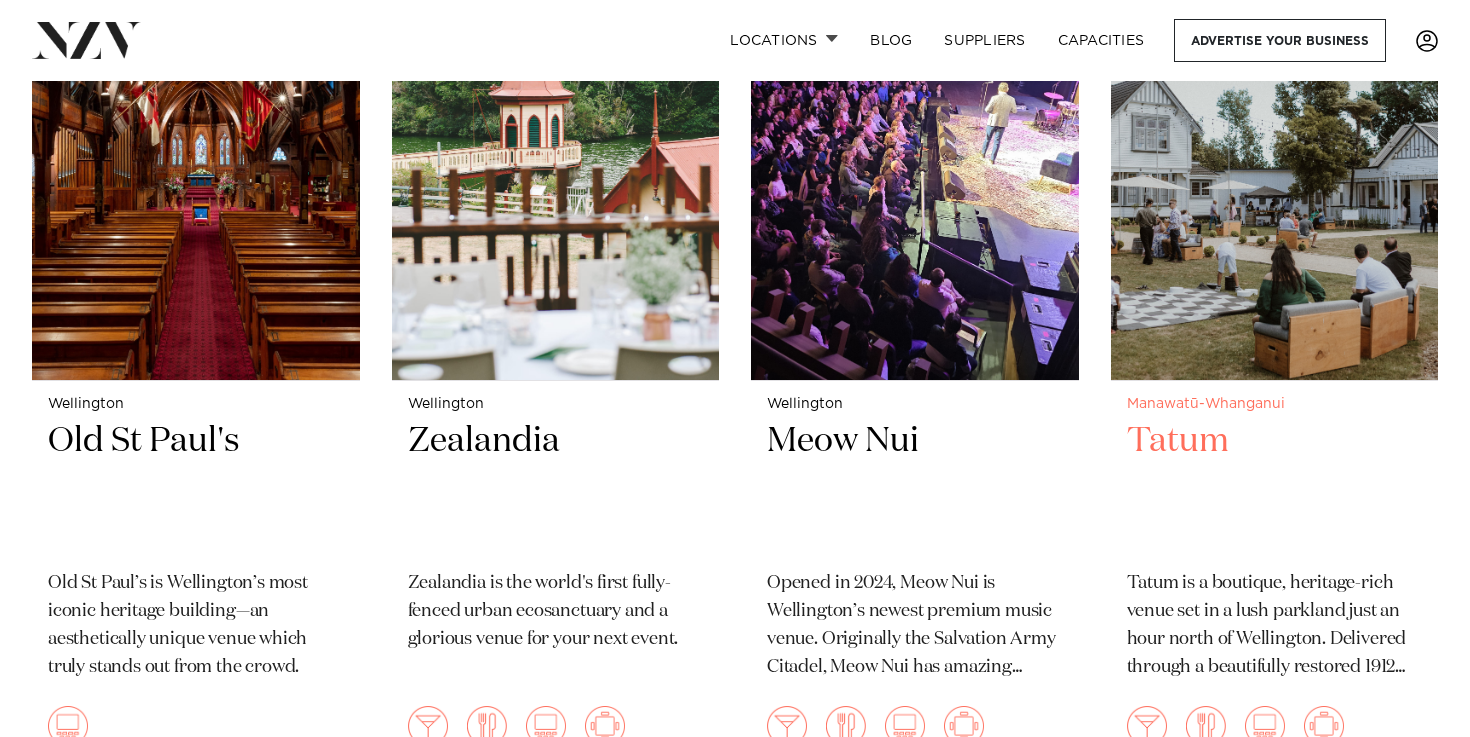 click at bounding box center (1275, 160) 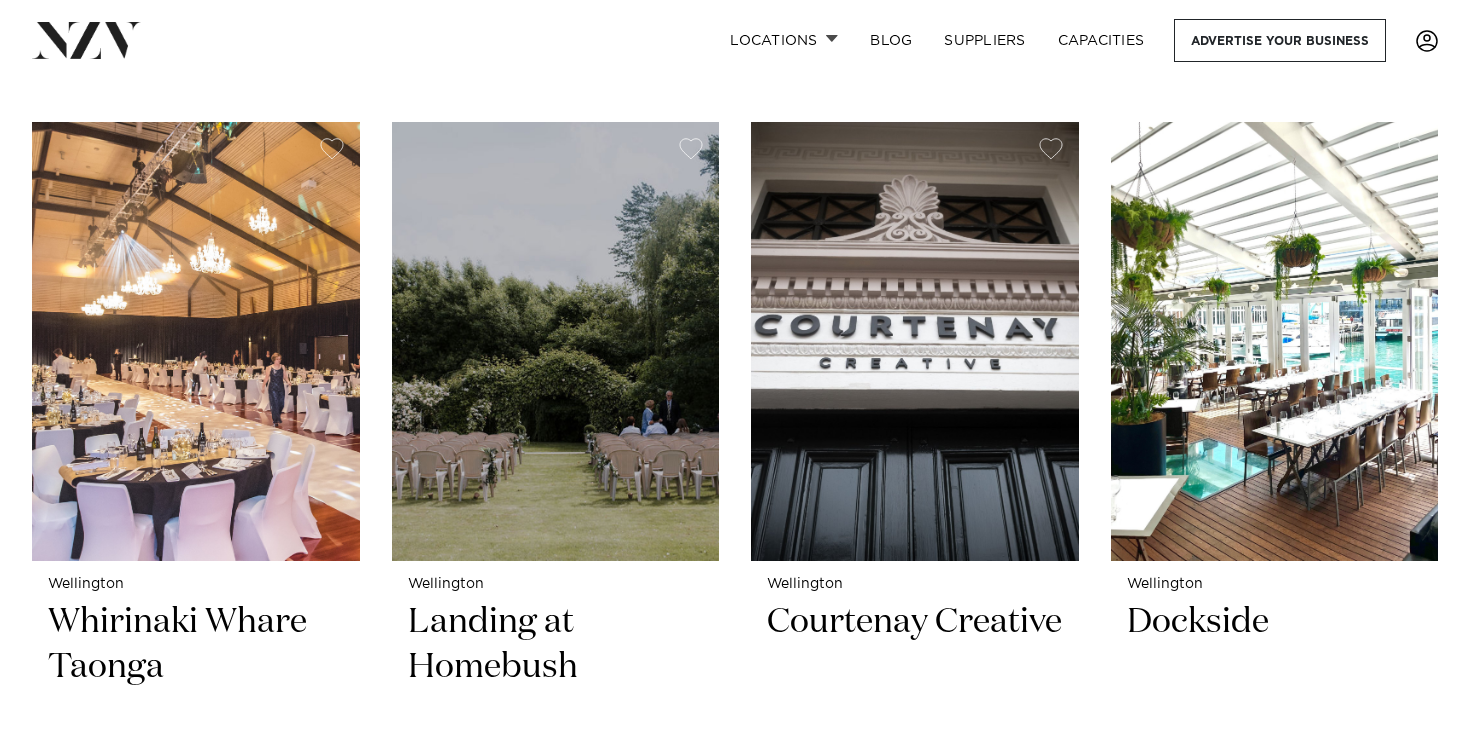 scroll, scrollTop: 3516, scrollLeft: 0, axis: vertical 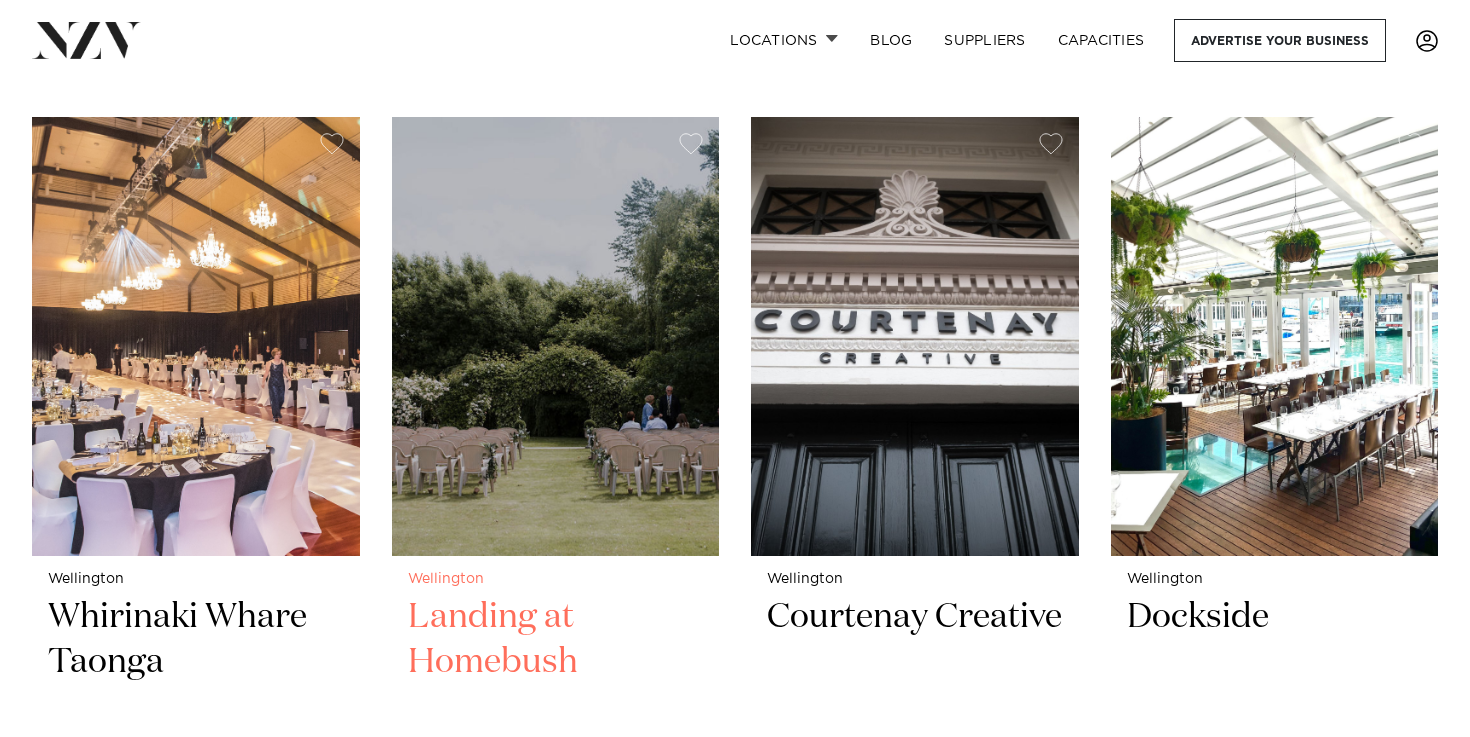 click at bounding box center (556, 336) 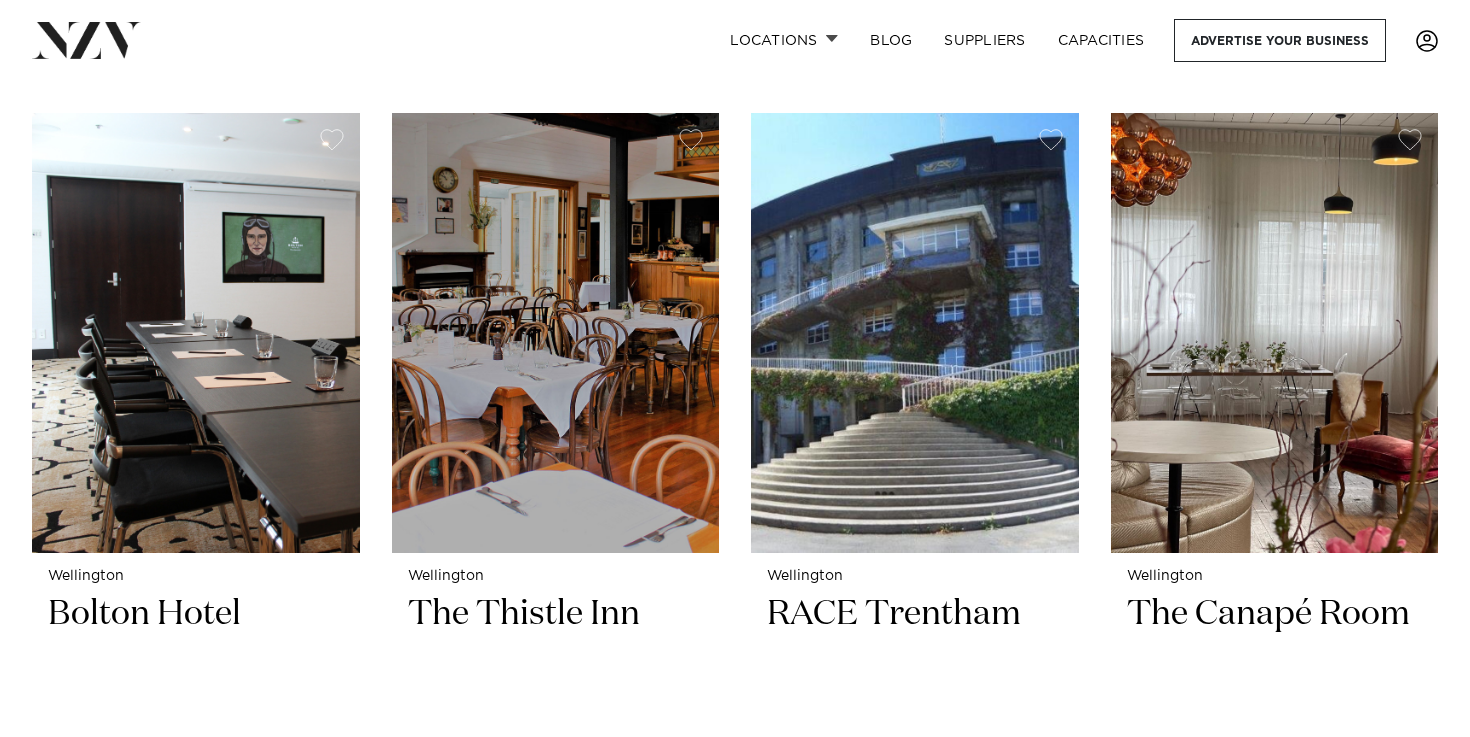 scroll, scrollTop: 4395, scrollLeft: 0, axis: vertical 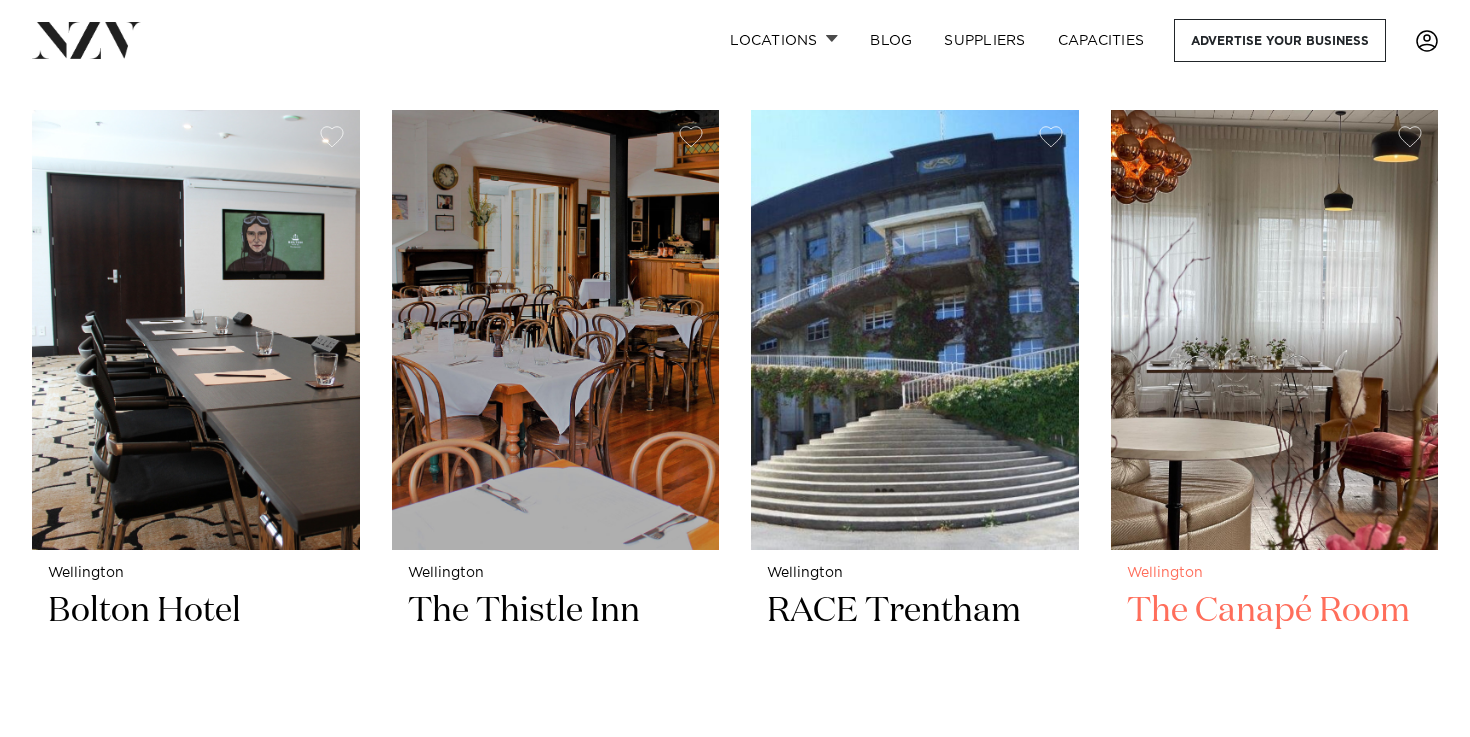click at bounding box center (1275, 329) 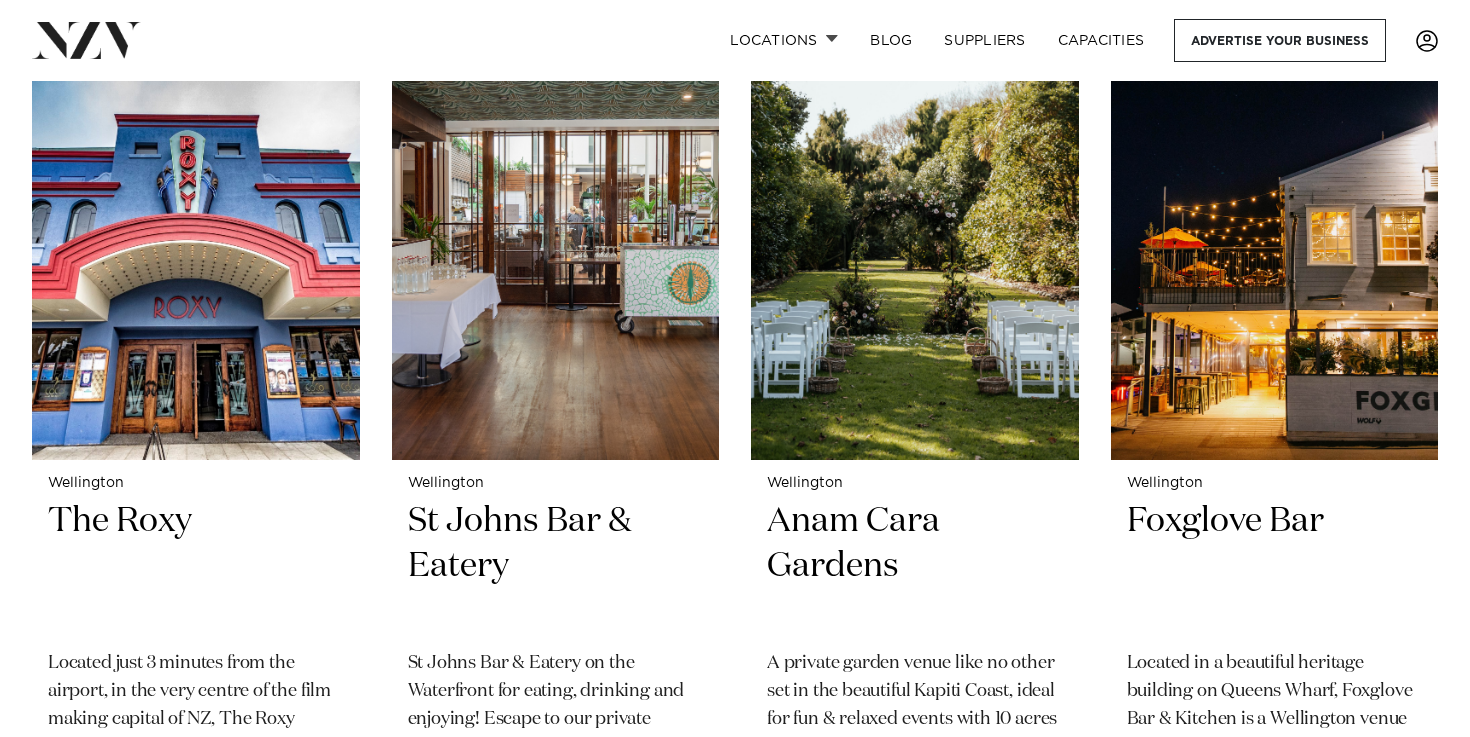 scroll, scrollTop: 5349, scrollLeft: 0, axis: vertical 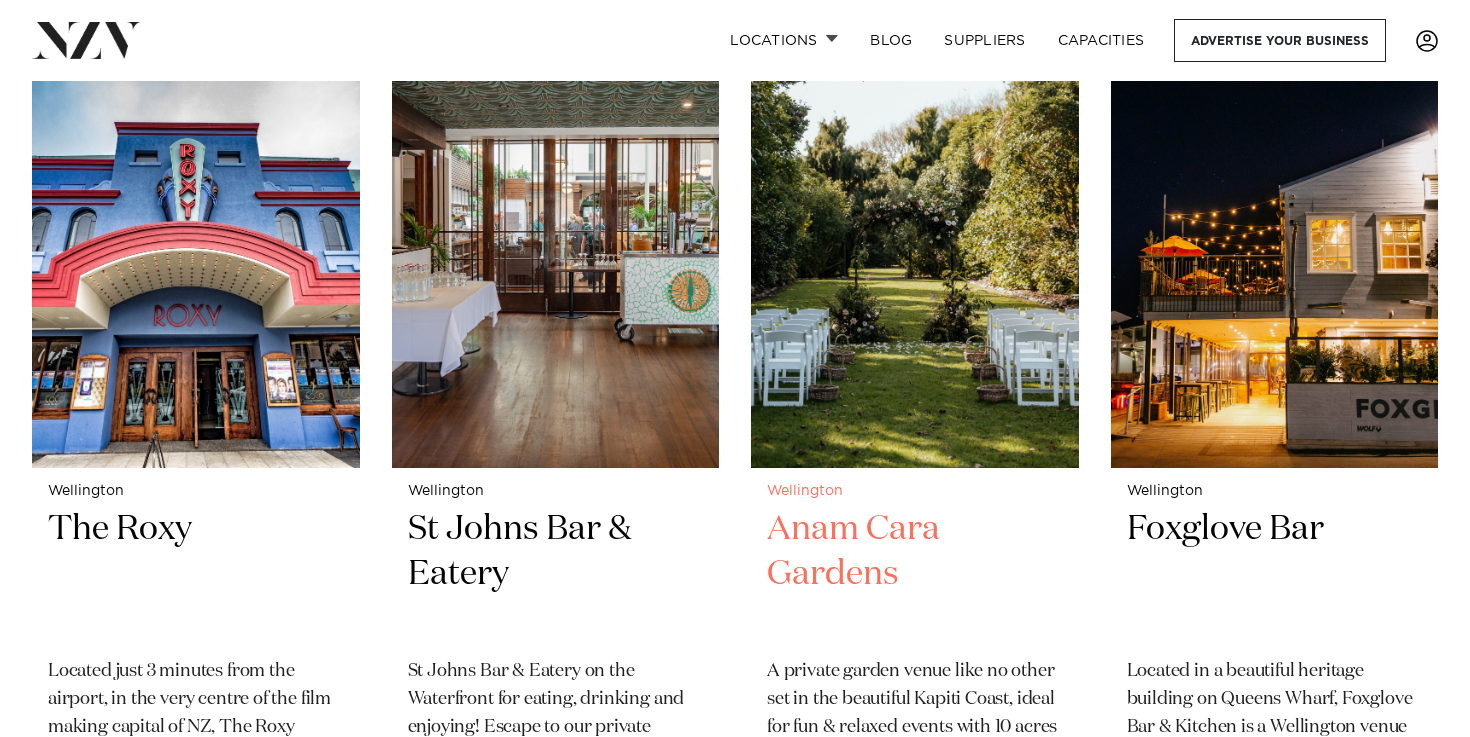 click at bounding box center [915, 248] 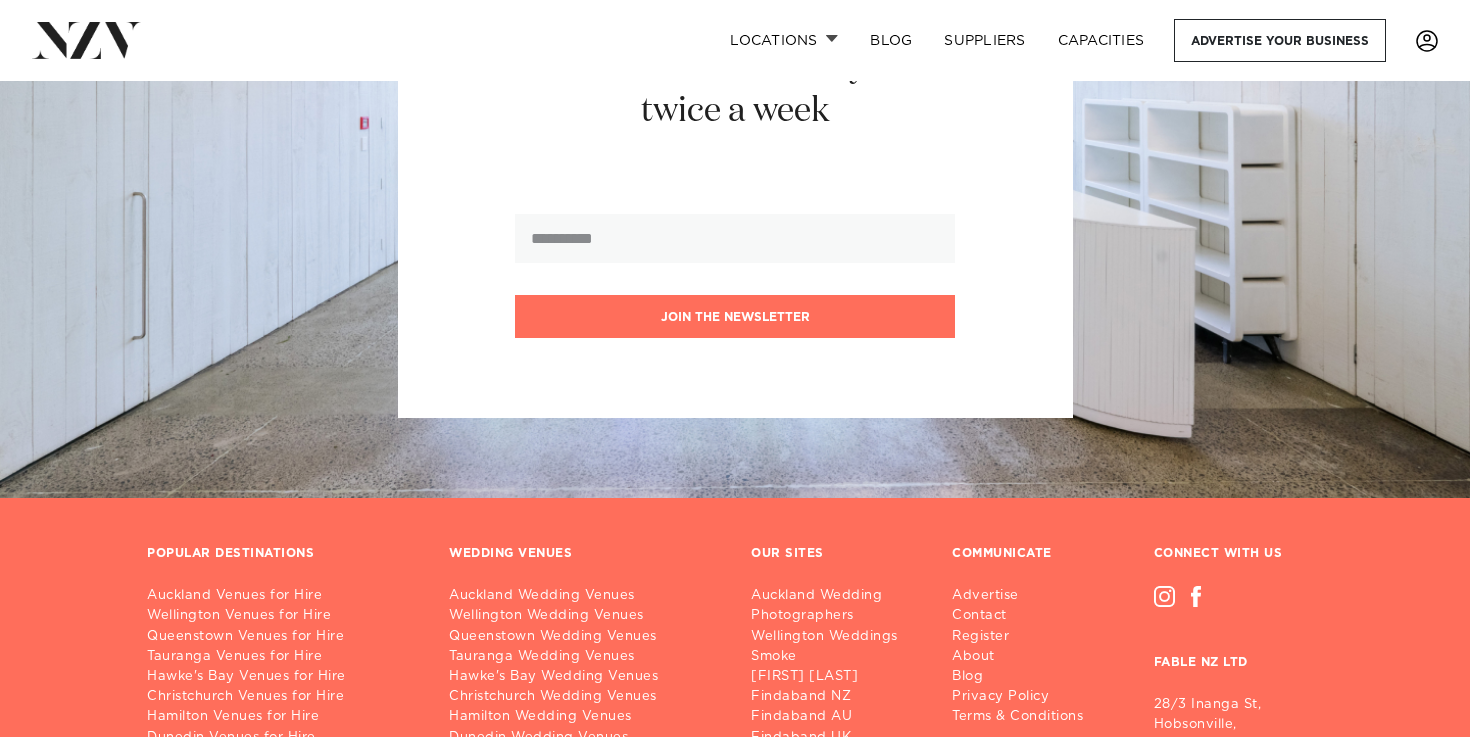 scroll, scrollTop: 6546, scrollLeft: 0, axis: vertical 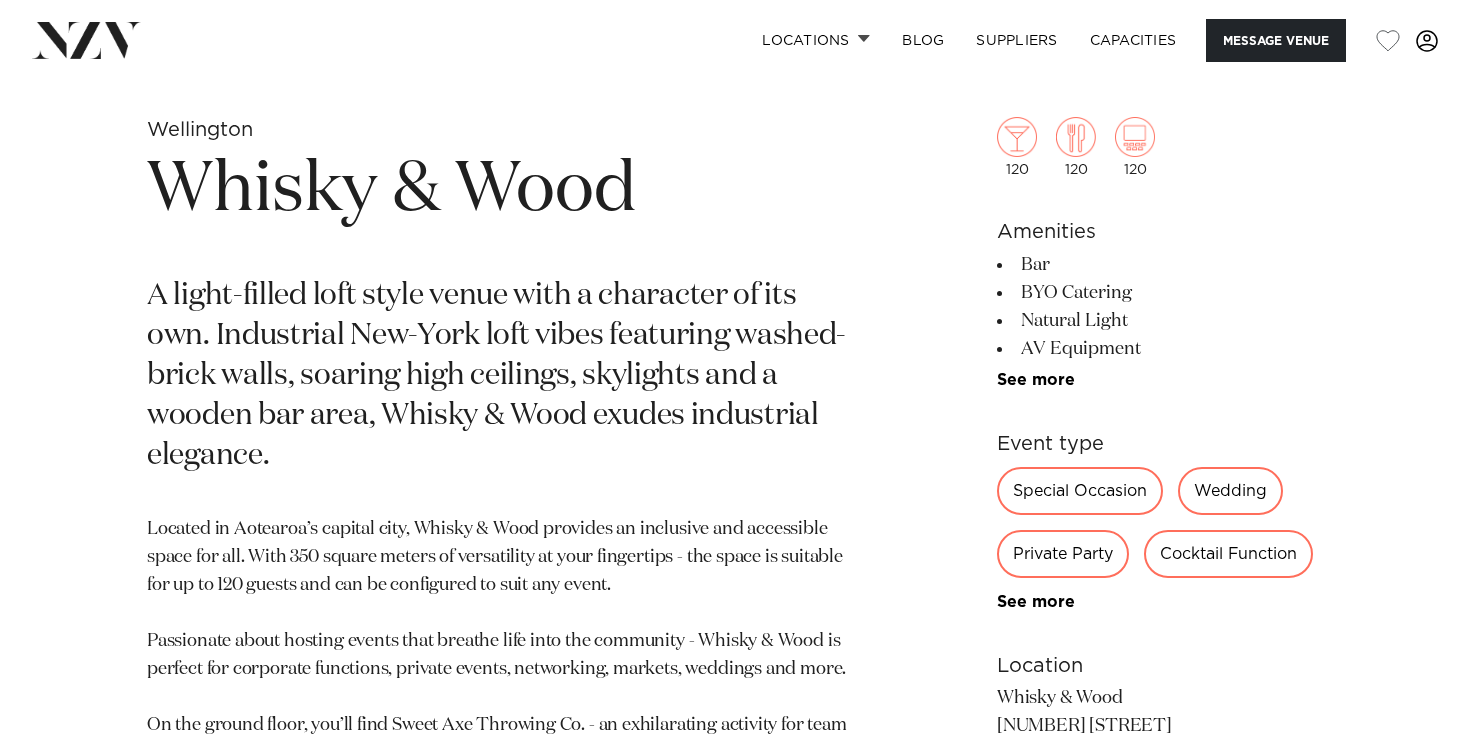 click on "A light-filled loft style venue with a character of its own. Industrial New-York loft vibes featuring washed-brick walls, soaring high ceilings, skylights and a wooden bar area, Whisky & Wood exudes industrial elegance." at bounding box center (501, 376) 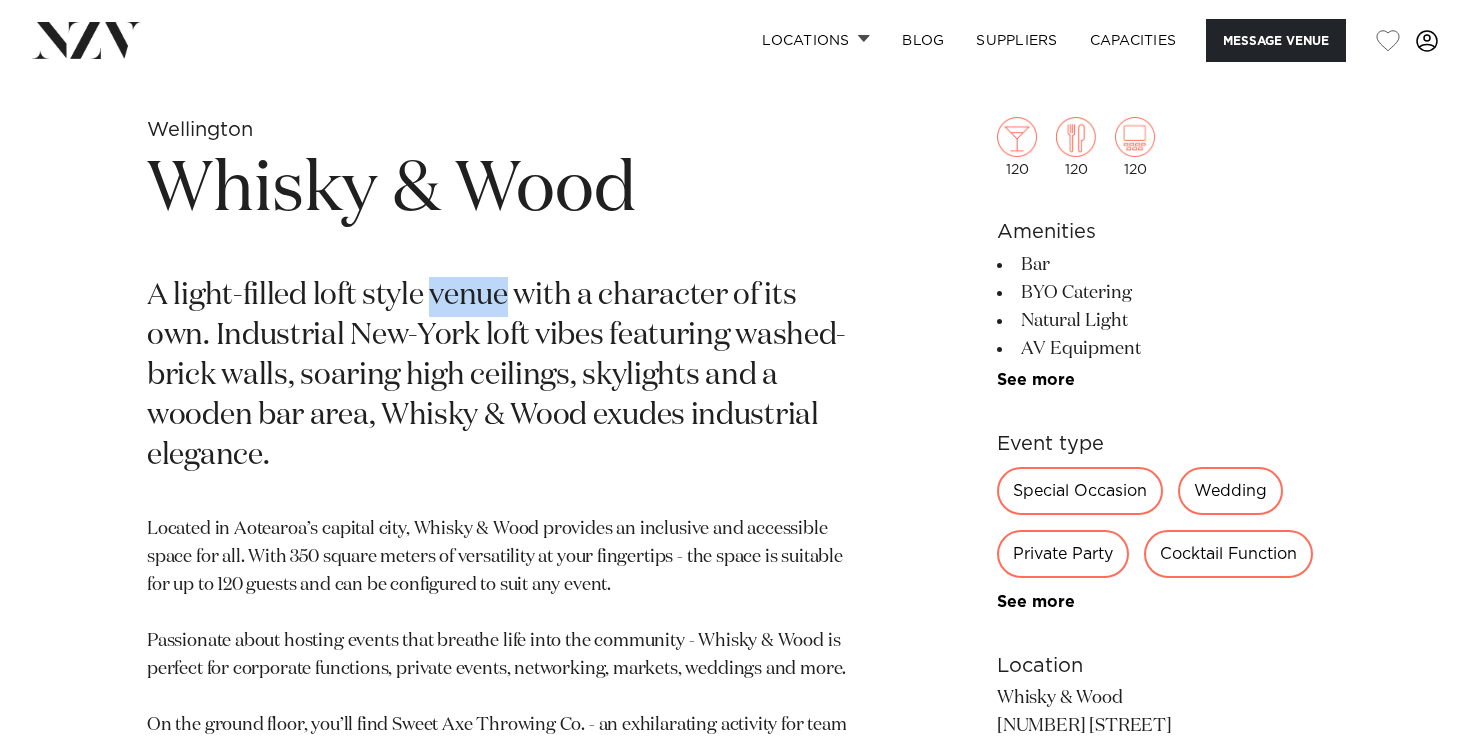 drag, startPoint x: 475, startPoint y: 294, endPoint x: 475, endPoint y: 307, distance: 13 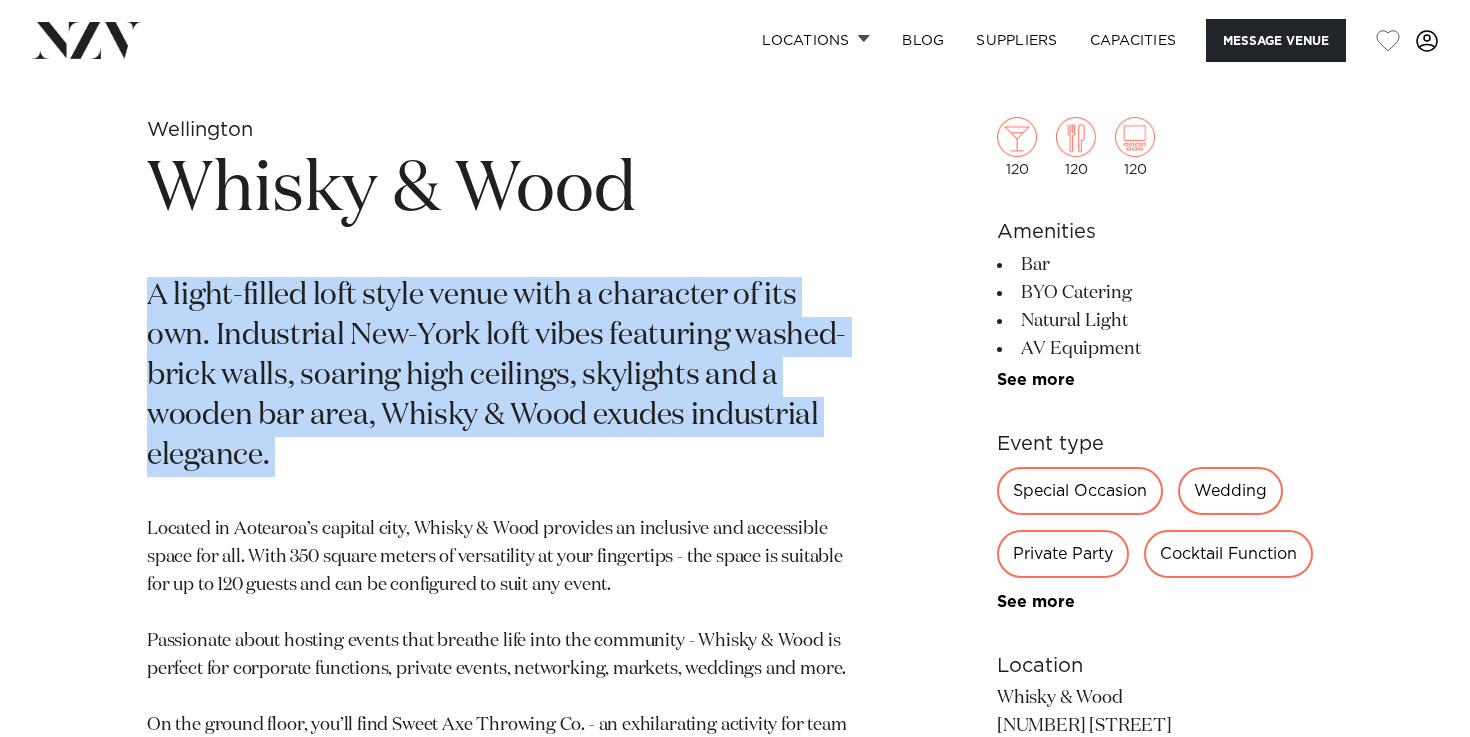 click on "A light-filled loft style venue with a character of its own. Industrial New-York loft vibes featuring washed-brick walls, soaring high ceilings, skylights and a wooden bar area, Whisky & Wood exudes industrial elegance." at bounding box center [501, 376] 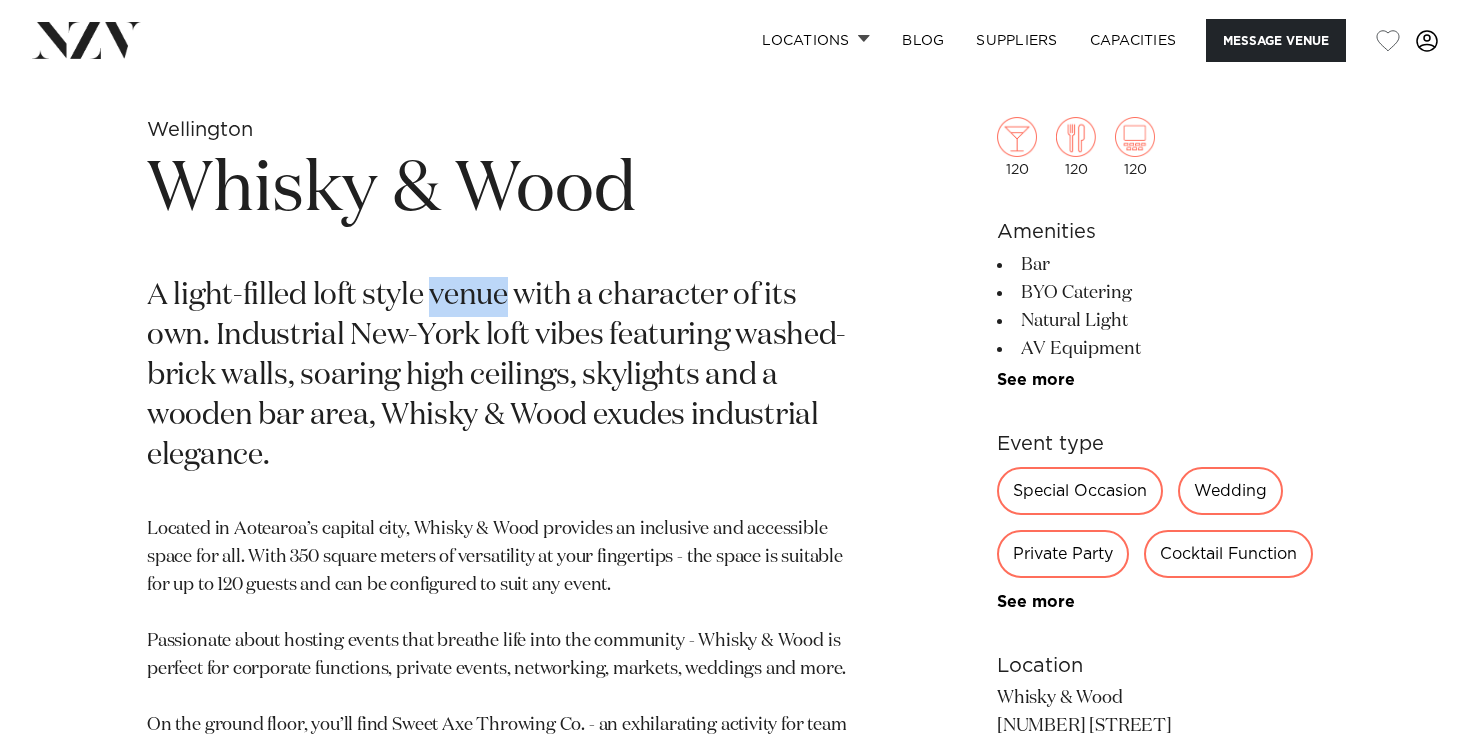 click on "A light-filled loft style venue with a character of its own. Industrial New-York loft vibes featuring washed-brick walls, soaring high ceilings, skylights and a wooden bar area, Whisky & Wood exudes industrial elegance." at bounding box center [501, 376] 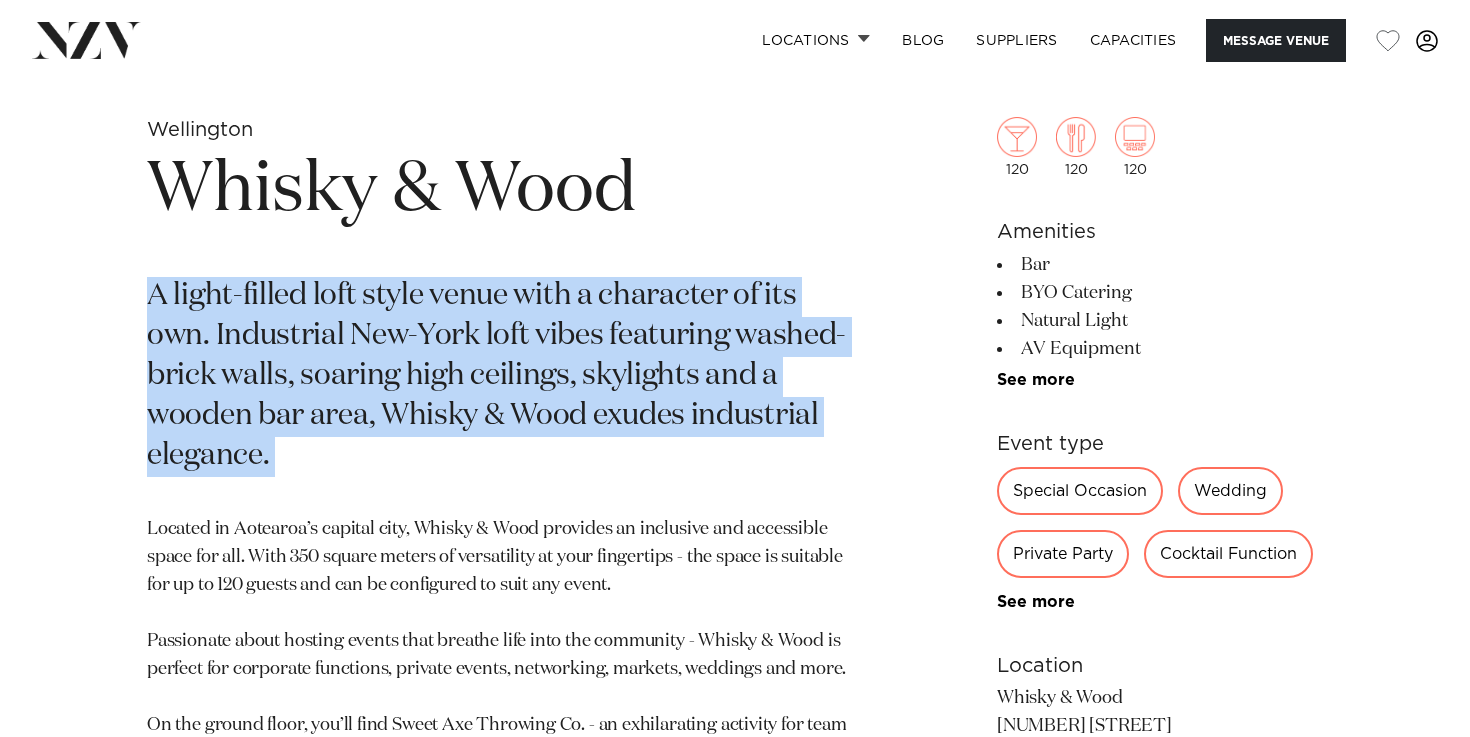click on "A light-filled loft style venue with a character of its own. Industrial New-York loft vibes featuring washed-brick walls, soaring high ceilings, skylights and a wooden bar area, Whisky & Wood exudes industrial elegance." at bounding box center (501, 376) 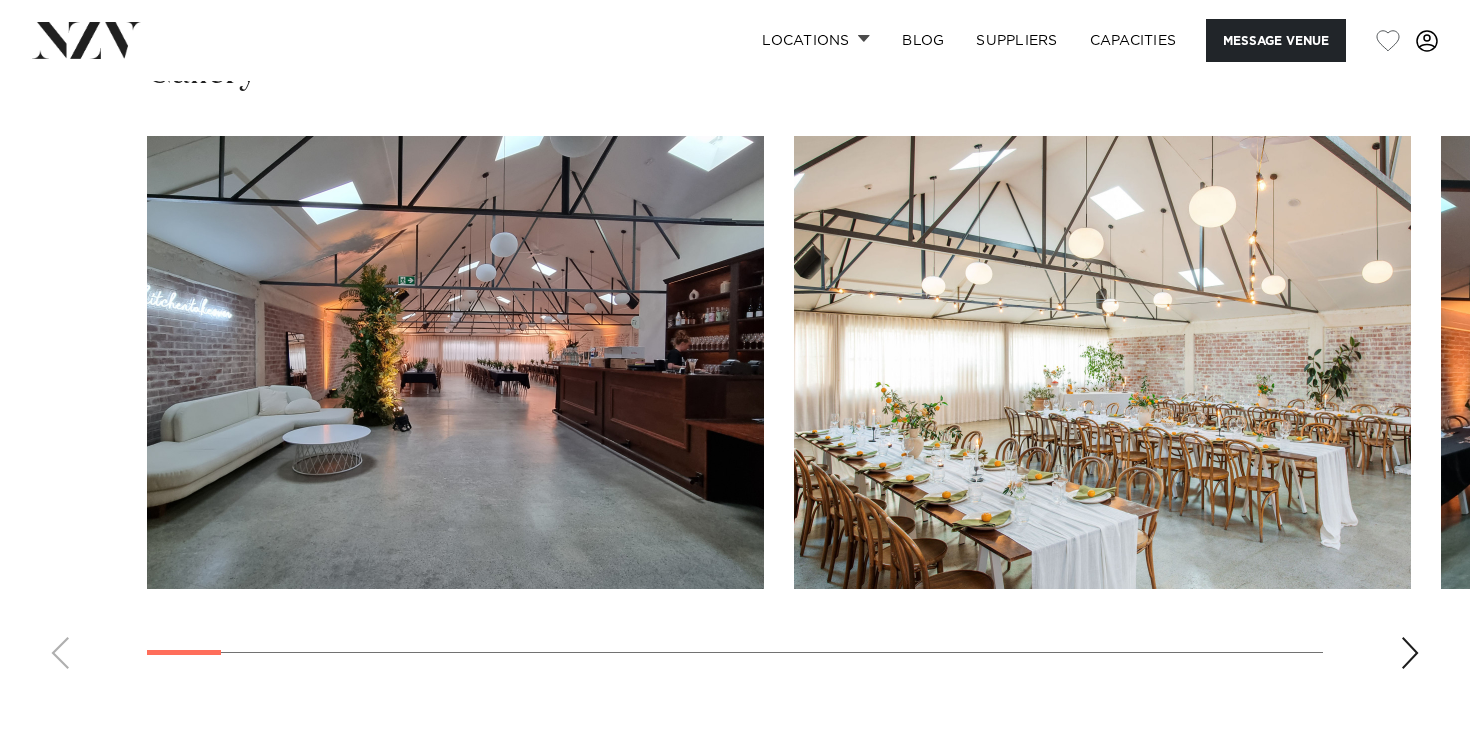 scroll, scrollTop: 1992, scrollLeft: 0, axis: vertical 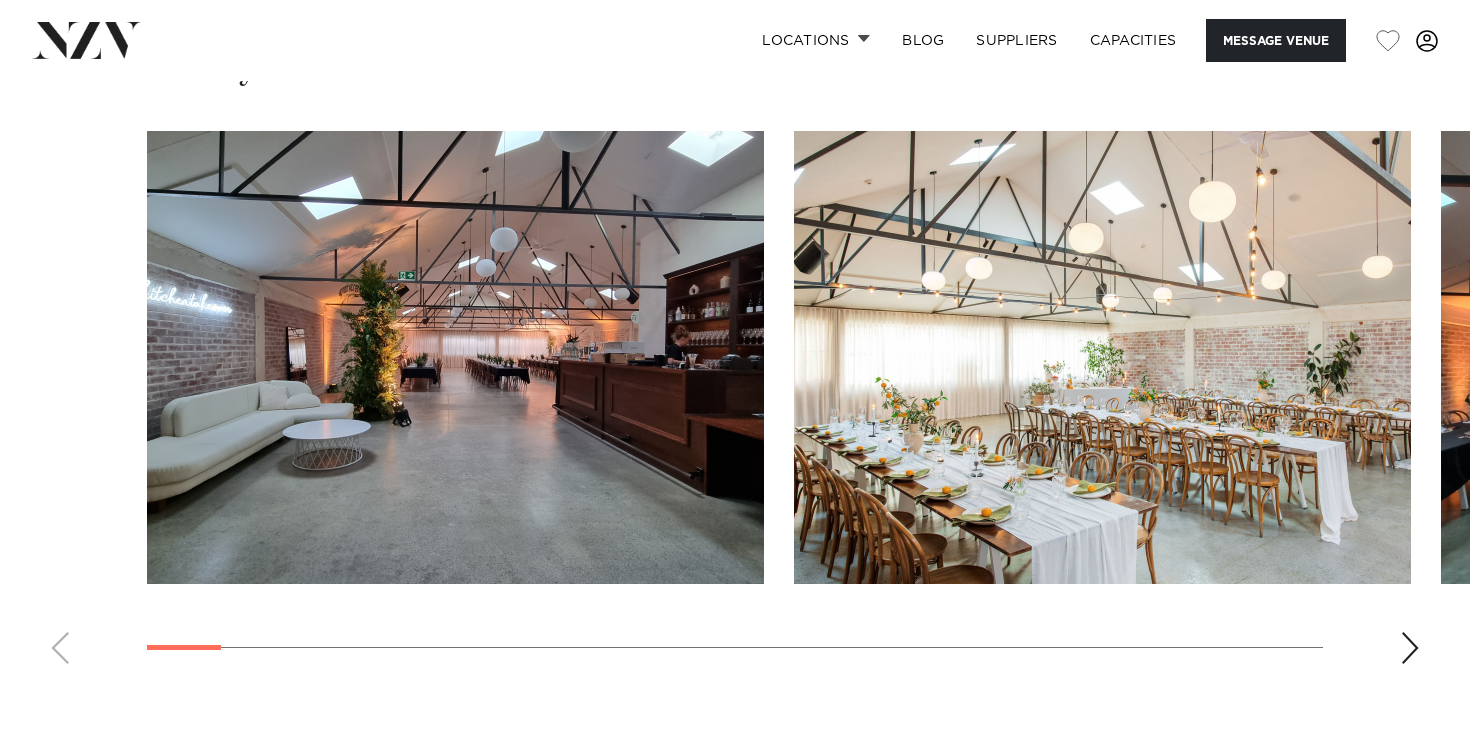 click at bounding box center [1410, 648] 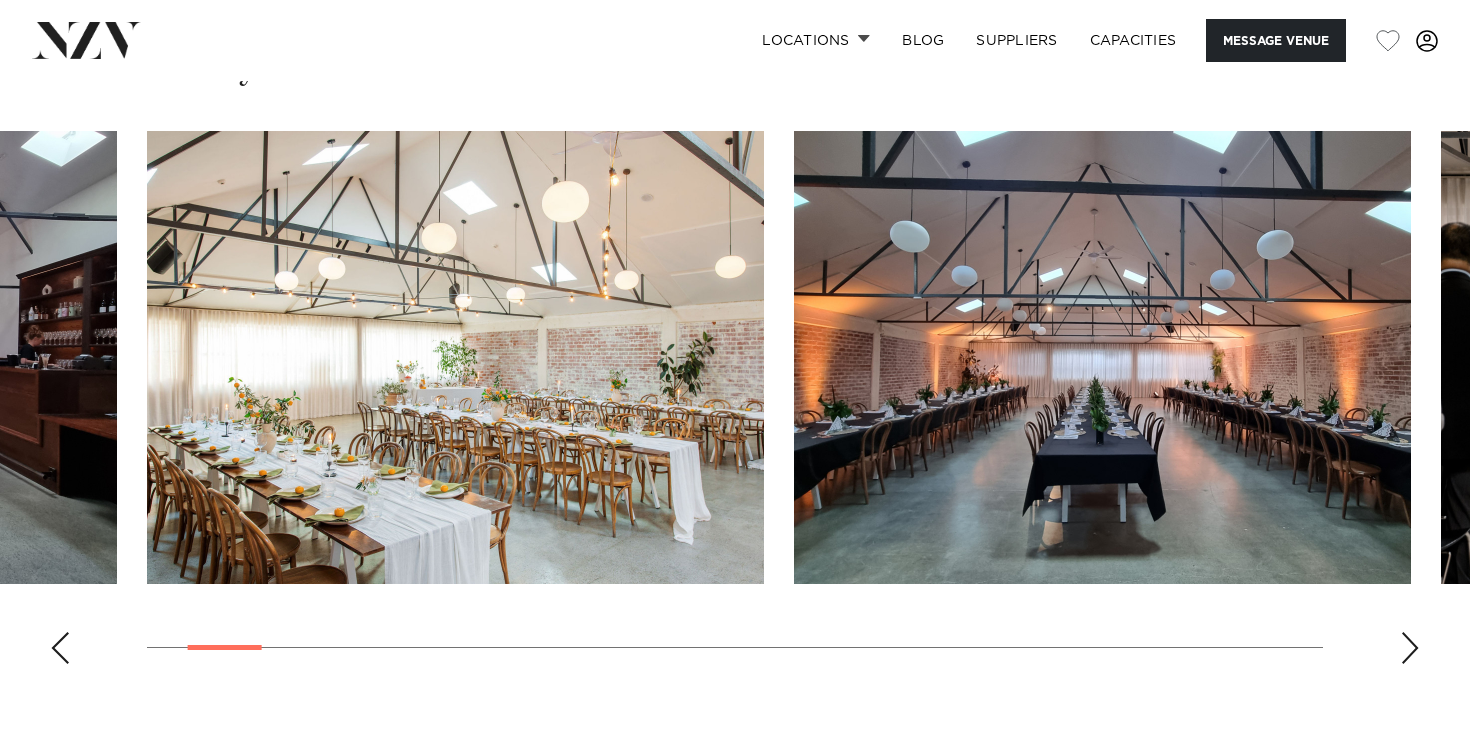 click at bounding box center [1410, 648] 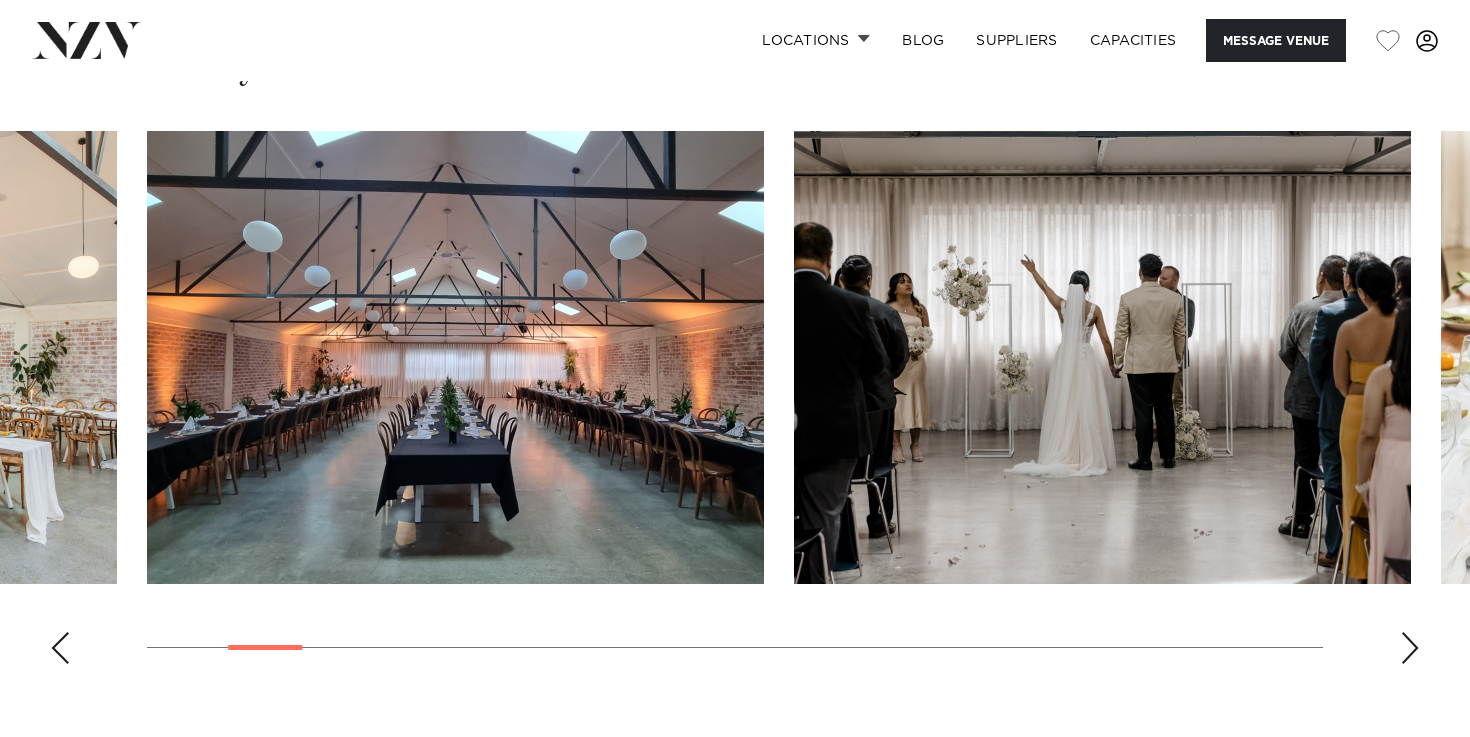 click at bounding box center (1410, 648) 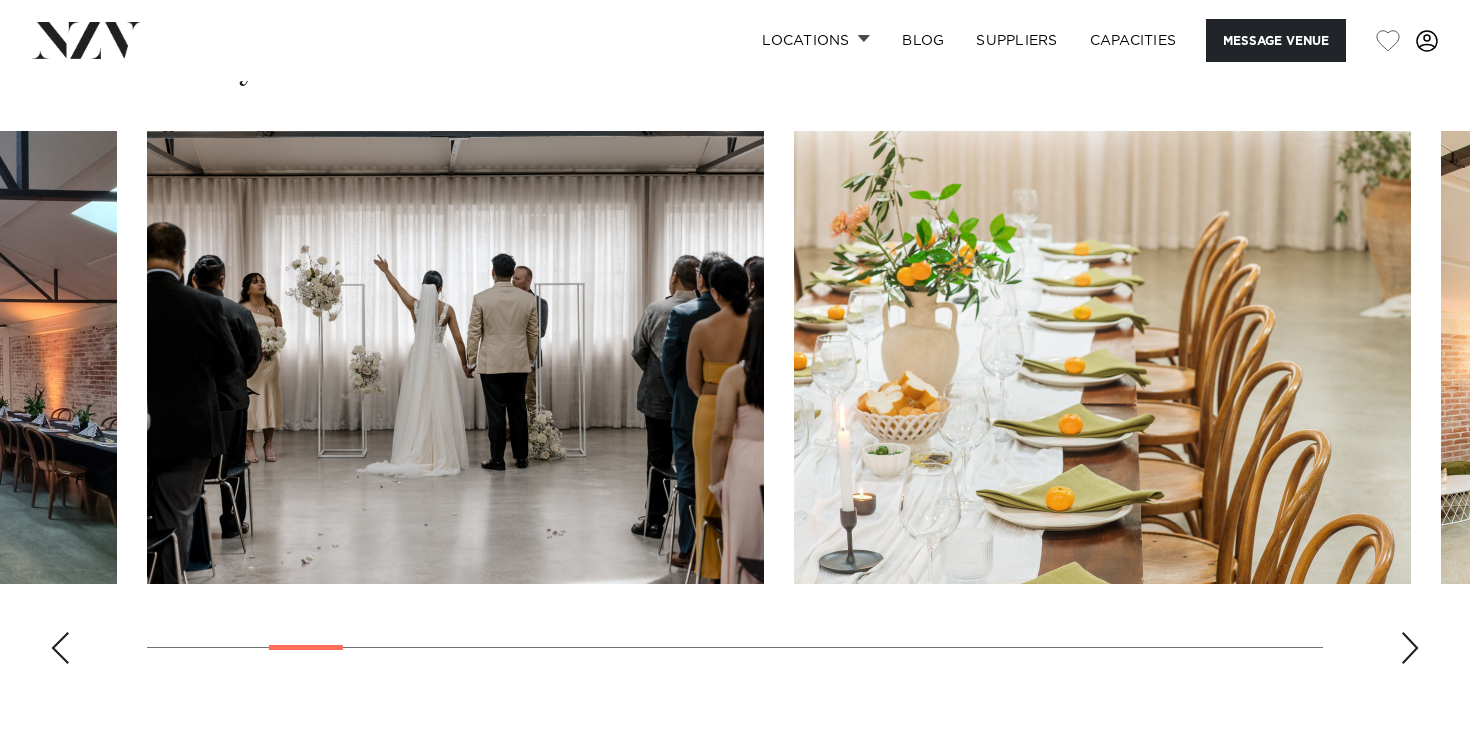 click at bounding box center [1410, 648] 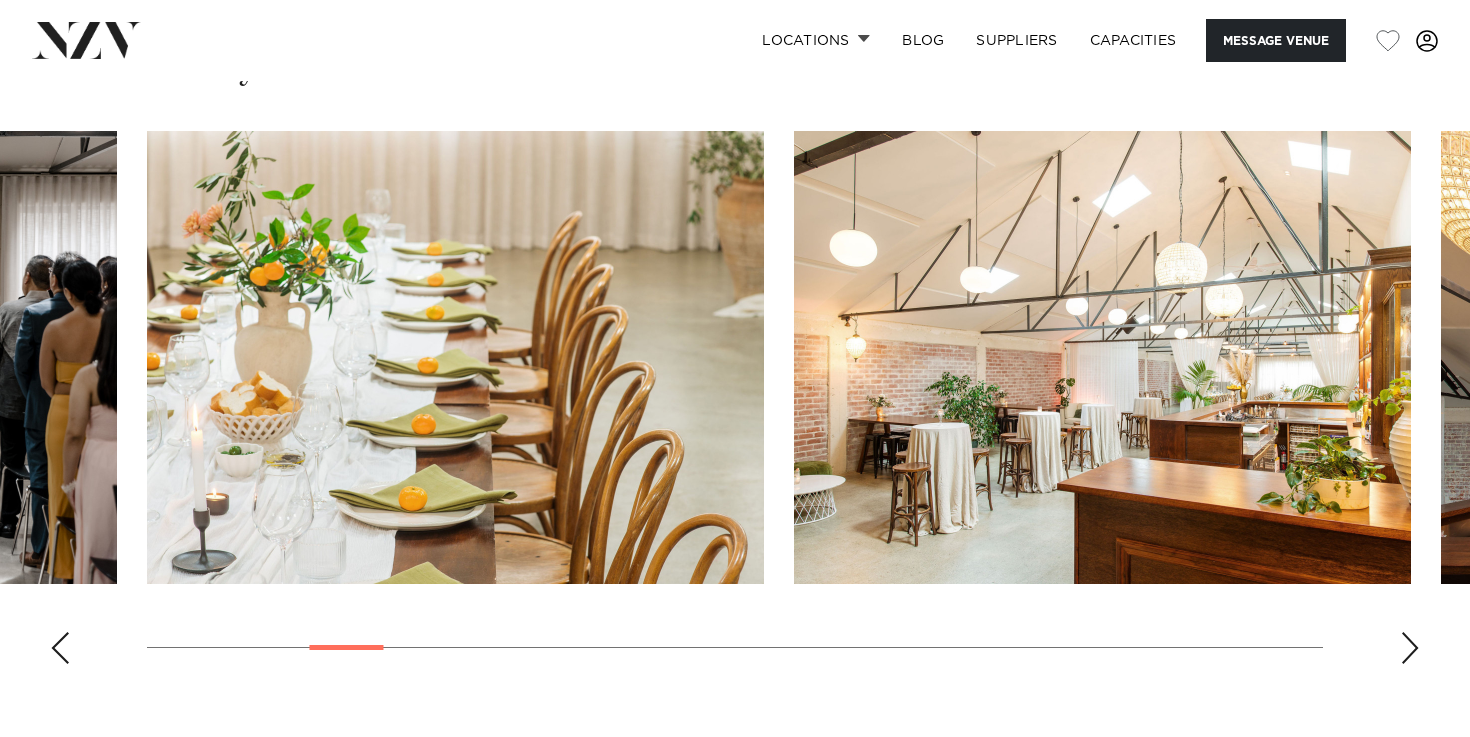 click at bounding box center (1410, 648) 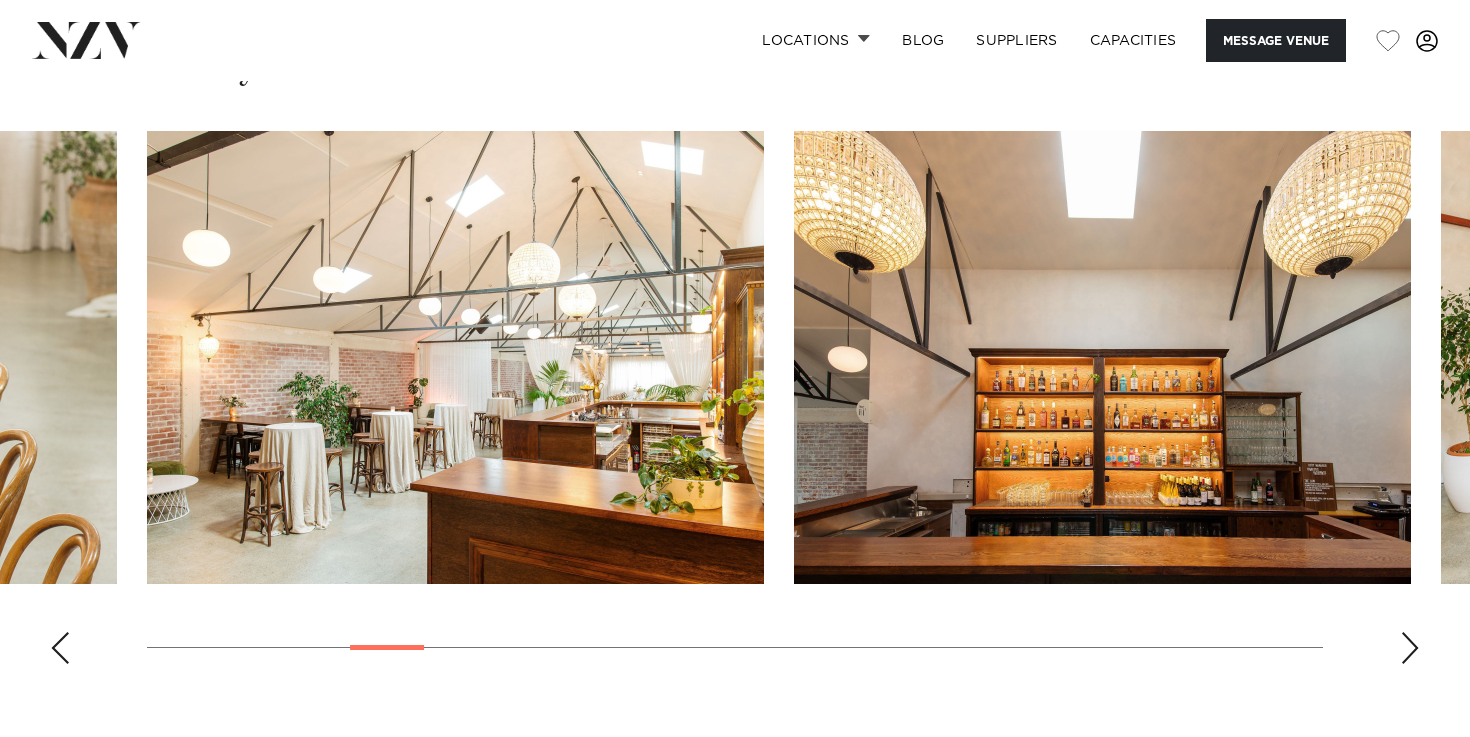 click at bounding box center (1410, 648) 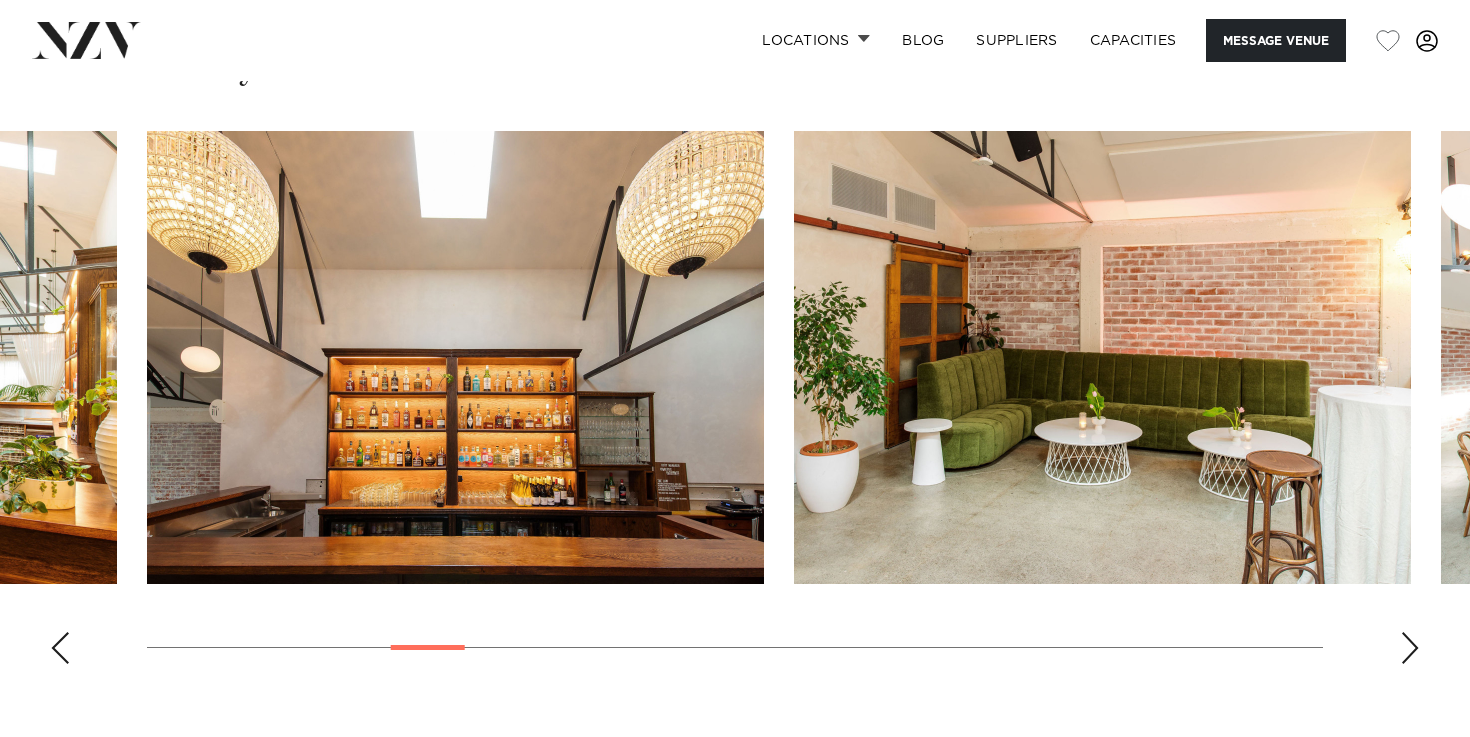 click at bounding box center (1410, 648) 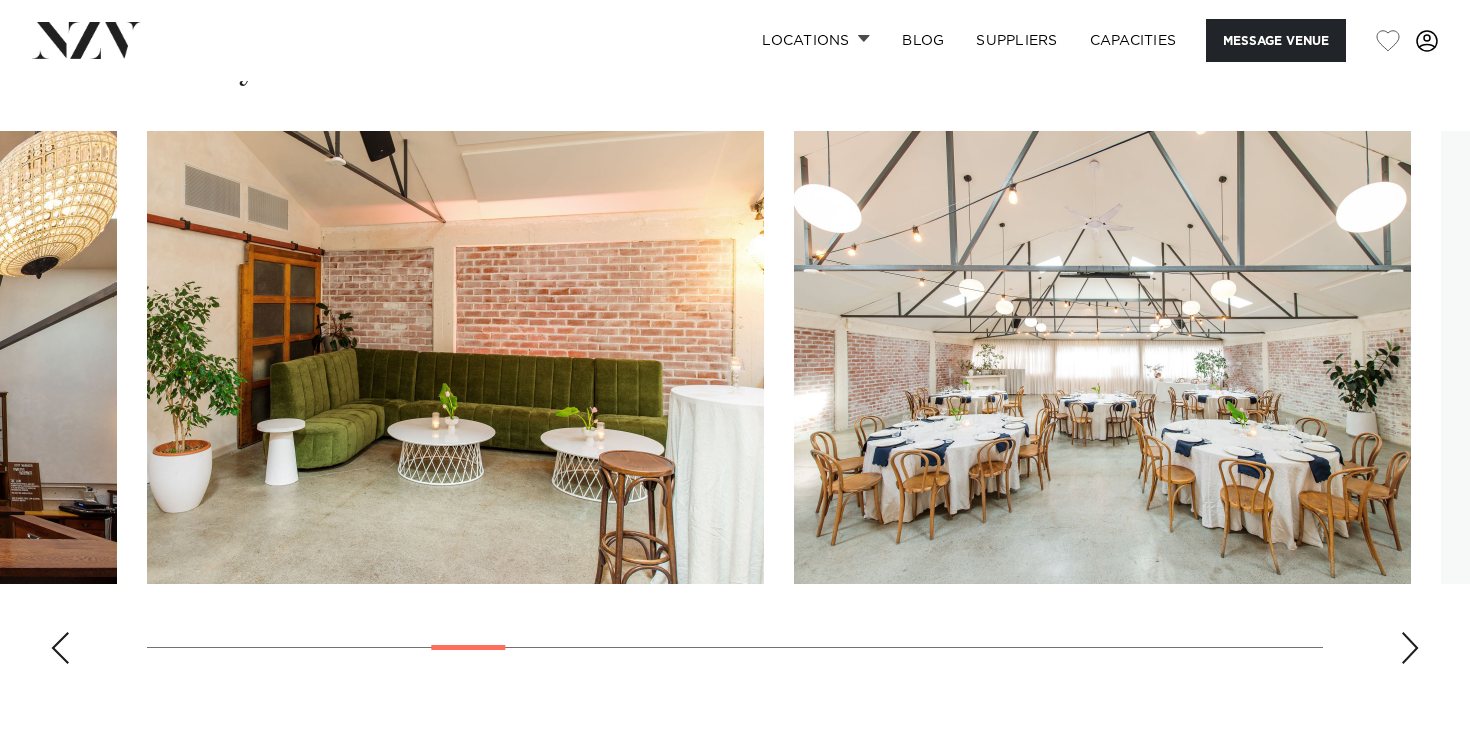 click at bounding box center [1410, 648] 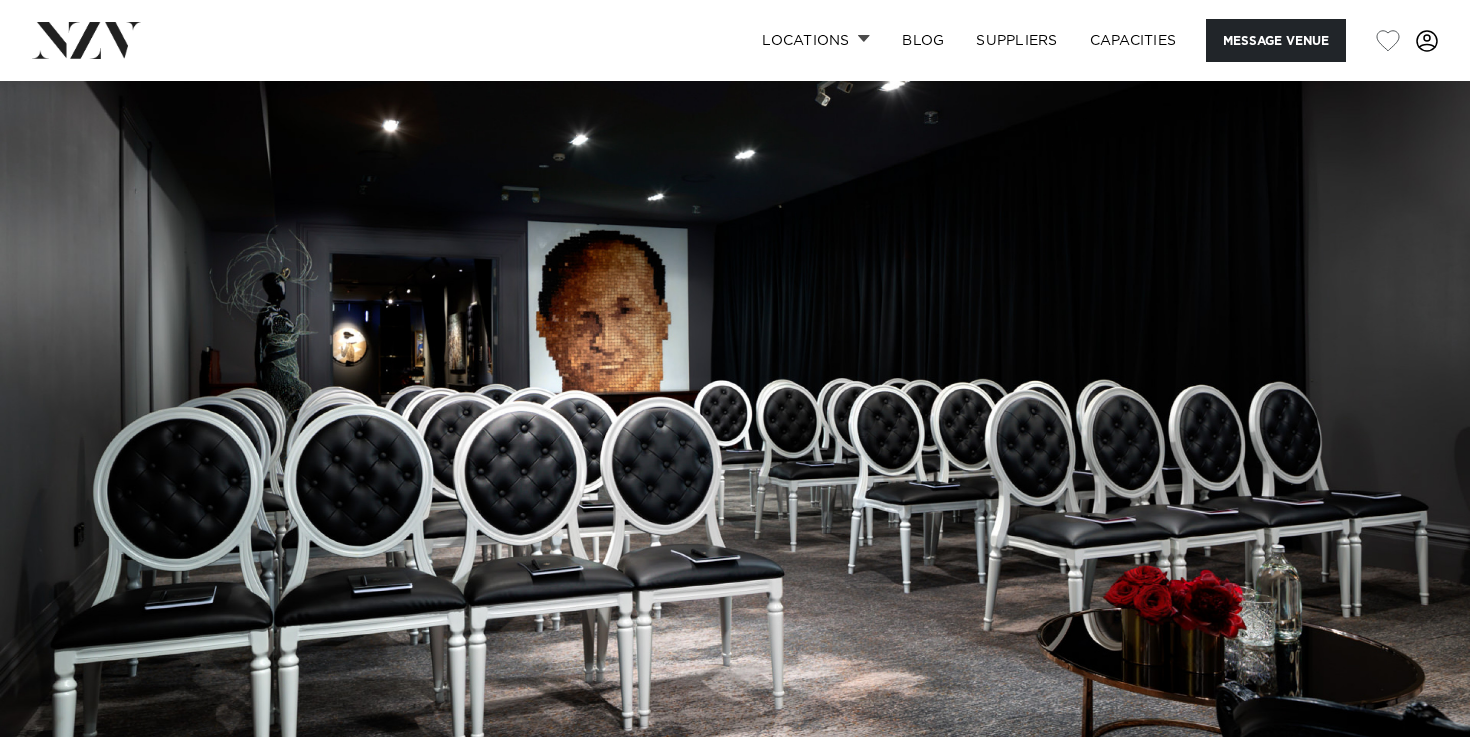 scroll, scrollTop: 0, scrollLeft: 0, axis: both 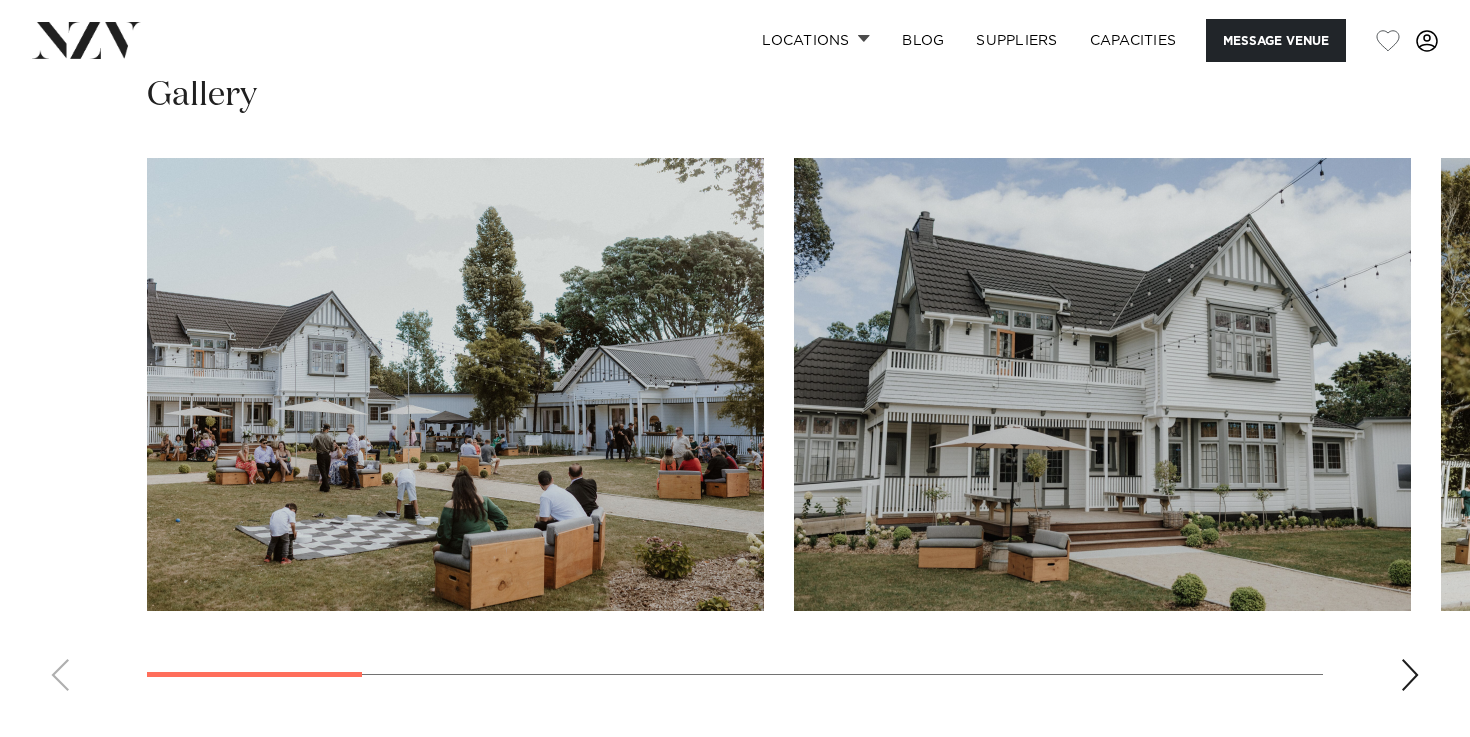 click at bounding box center [1410, 675] 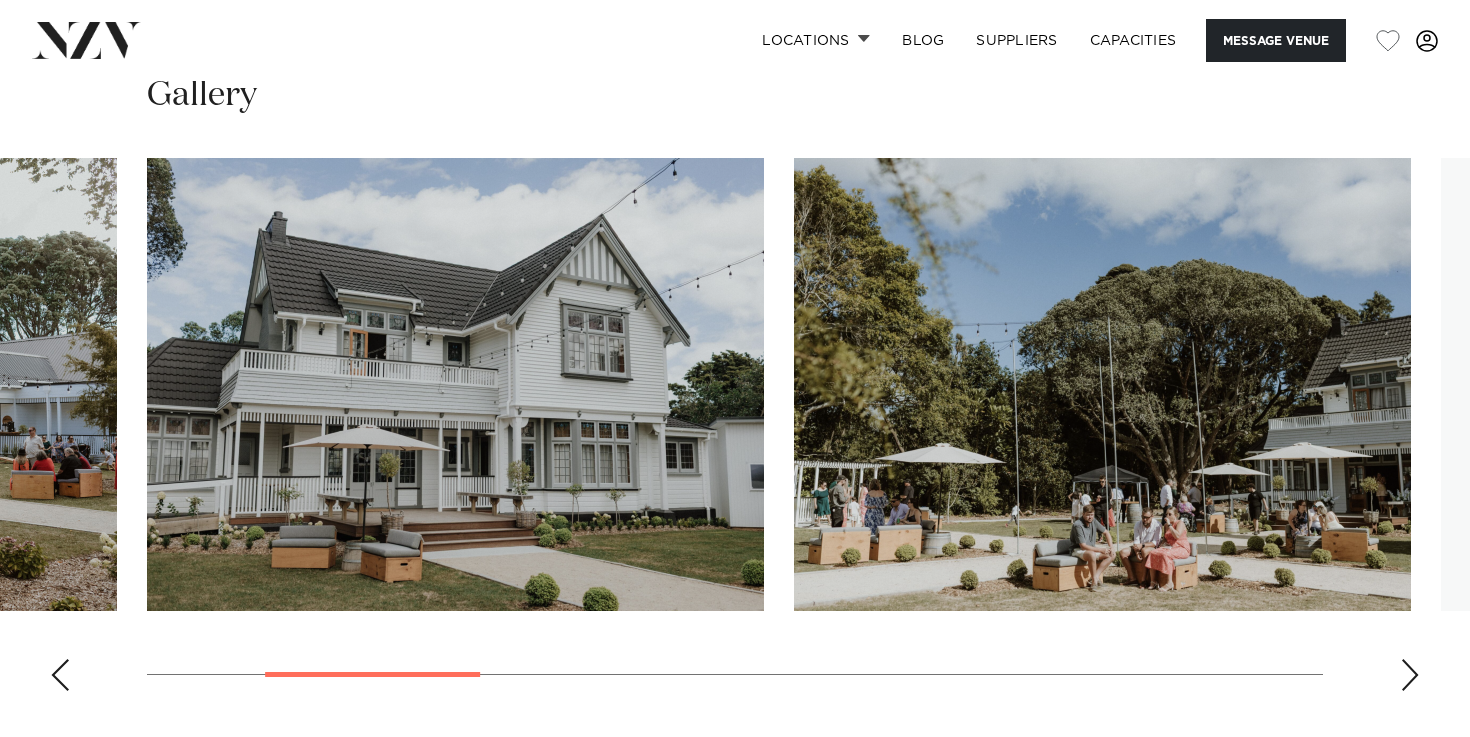 click at bounding box center (1410, 675) 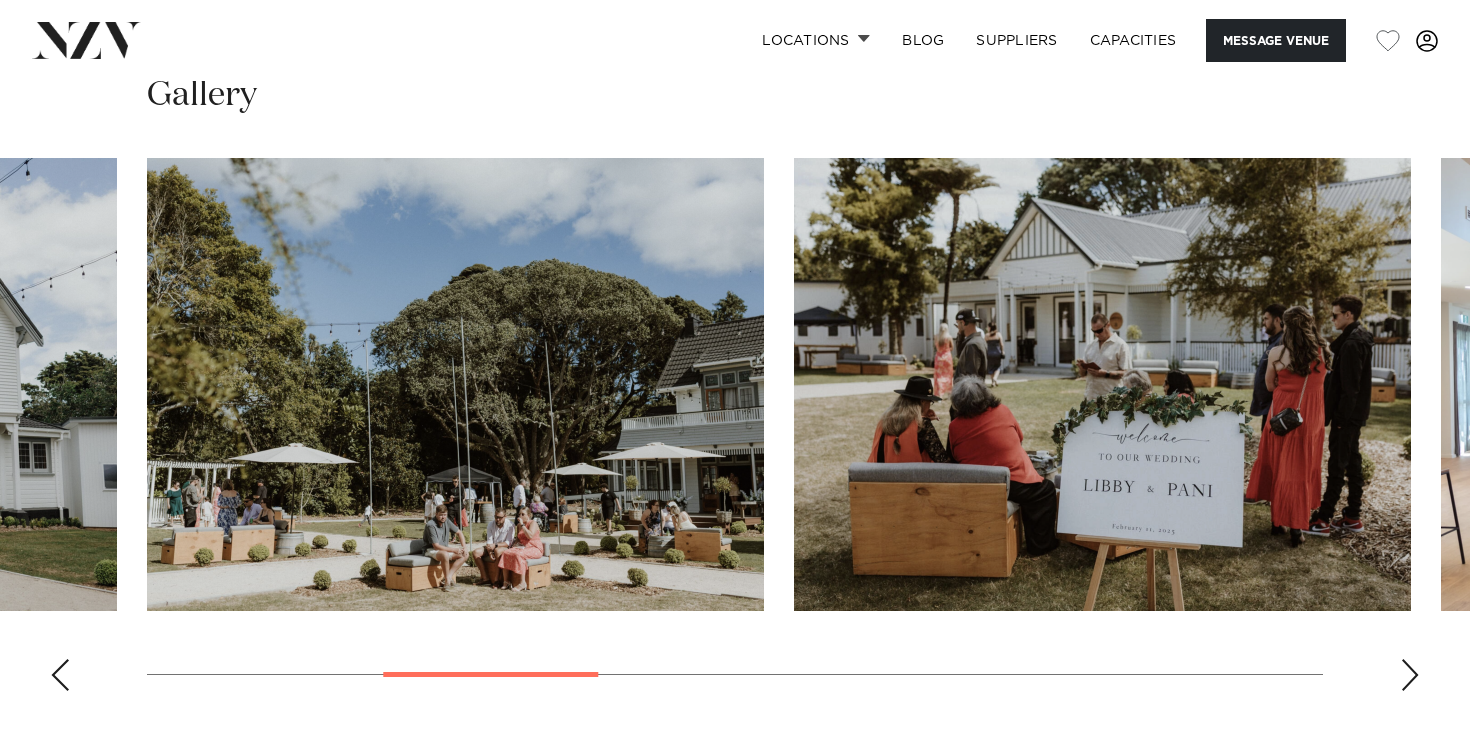 click at bounding box center (1410, 675) 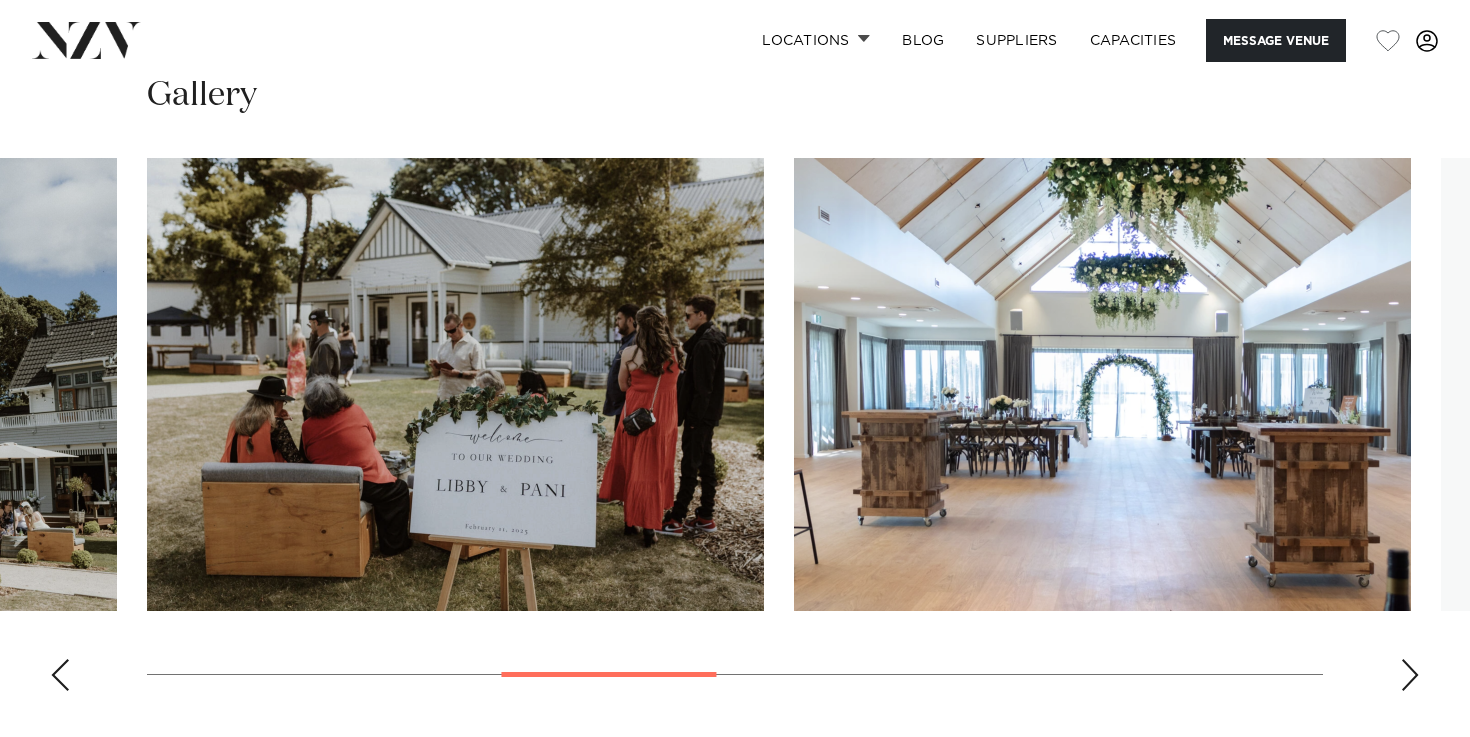 click at bounding box center (1410, 675) 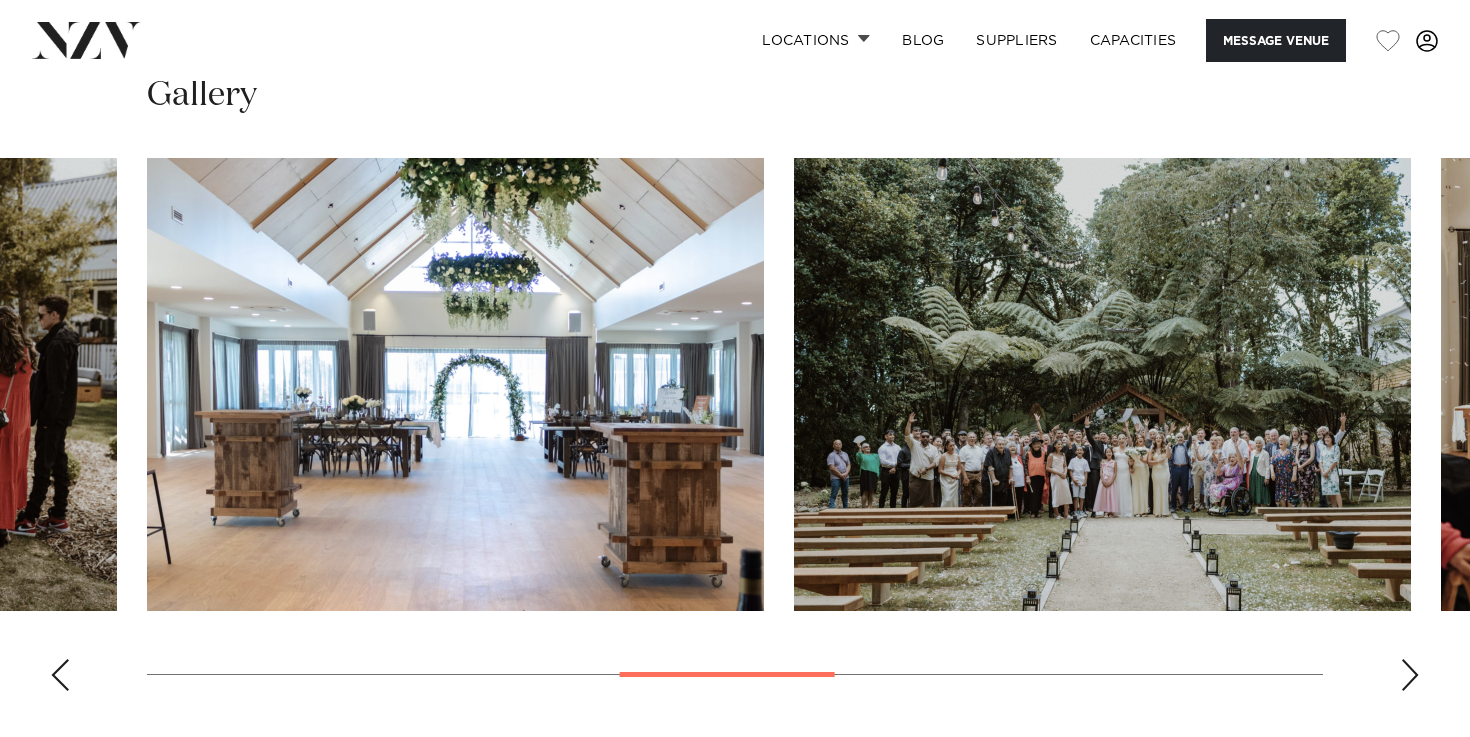 click at bounding box center (1410, 675) 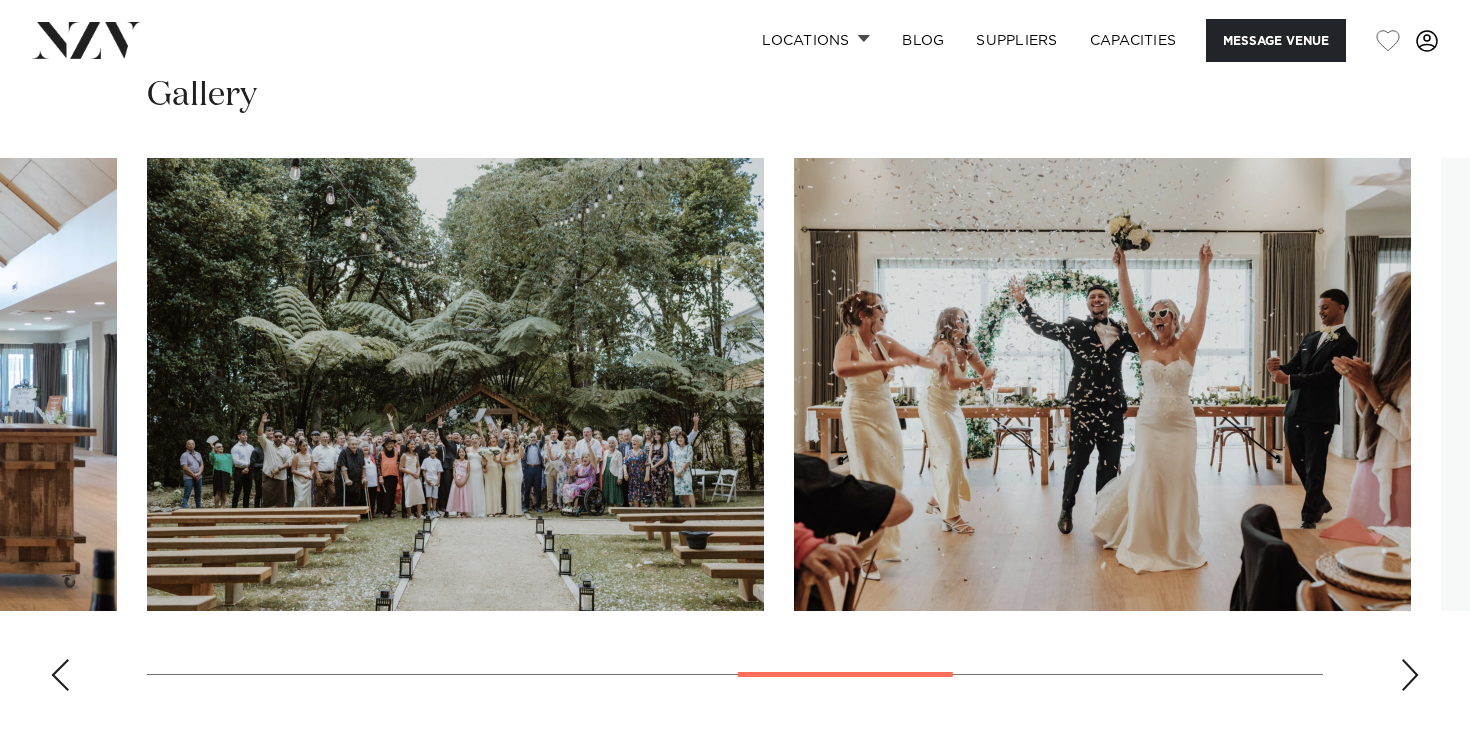 click at bounding box center [1410, 675] 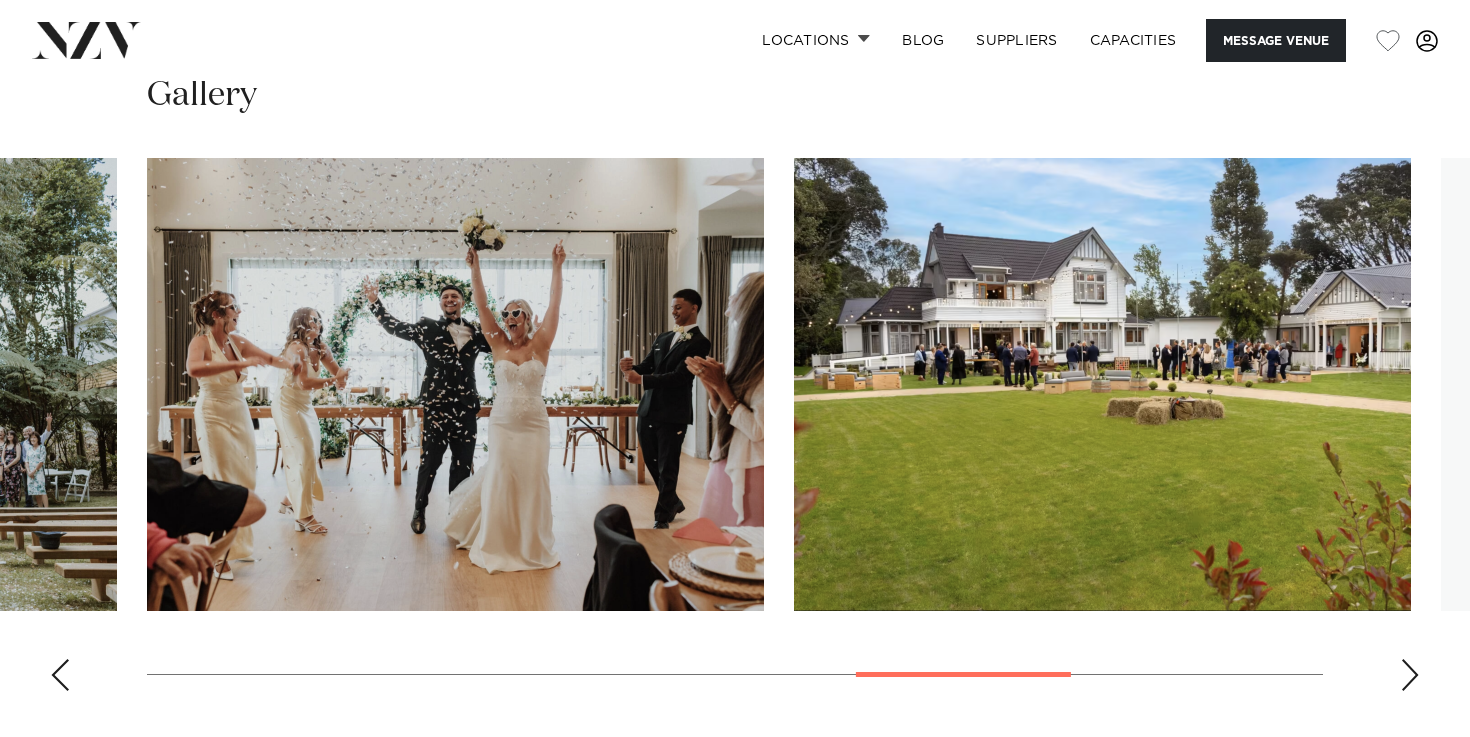 click at bounding box center (1410, 675) 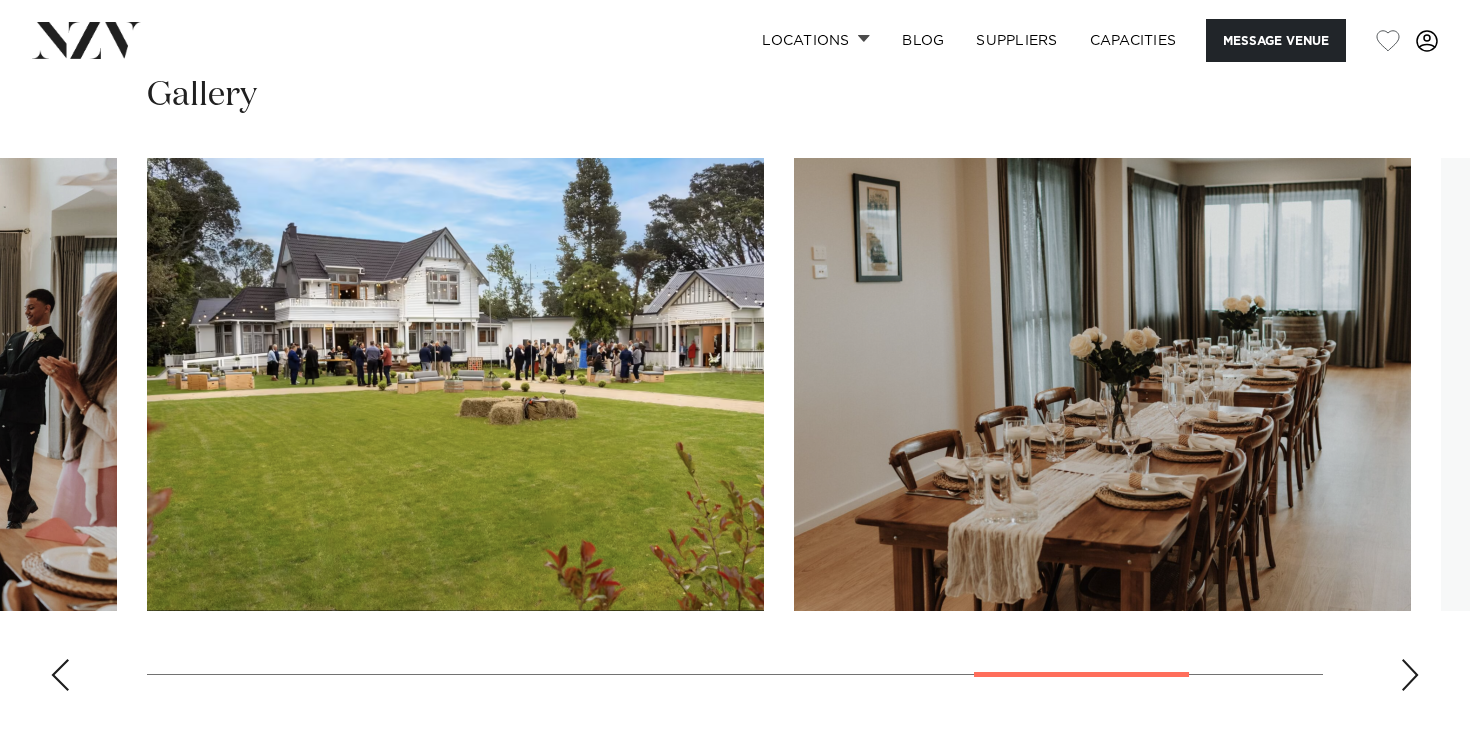 click at bounding box center (1410, 675) 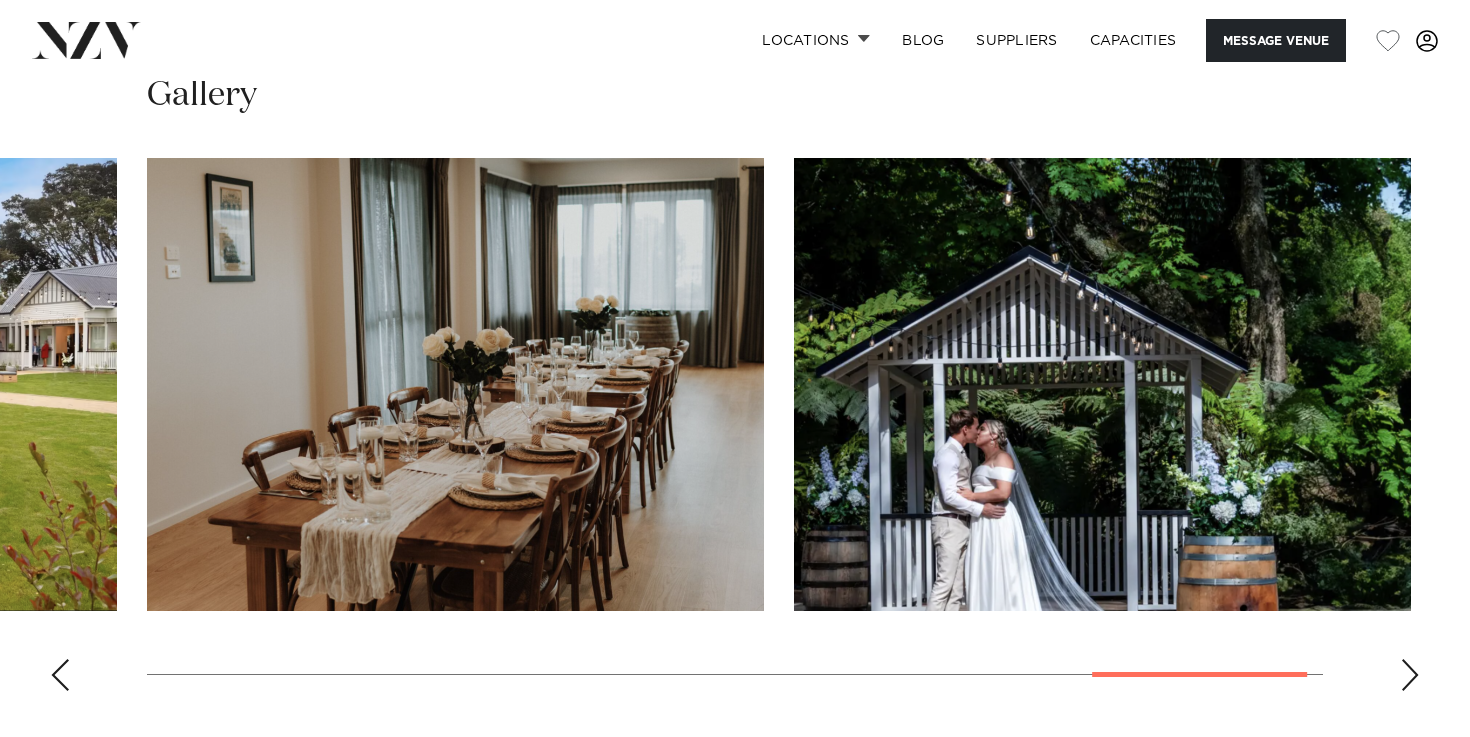click at bounding box center [1410, 675] 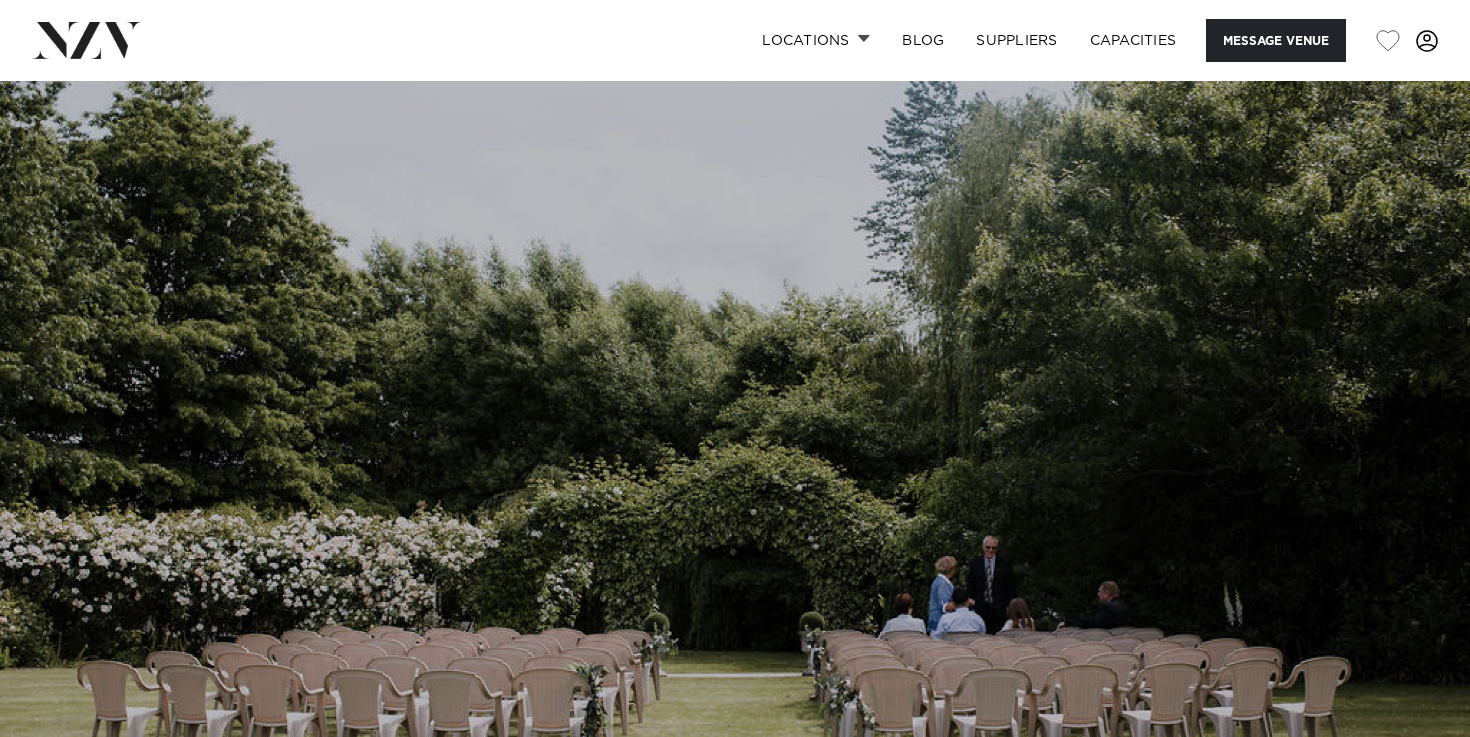 scroll, scrollTop: 0, scrollLeft: 0, axis: both 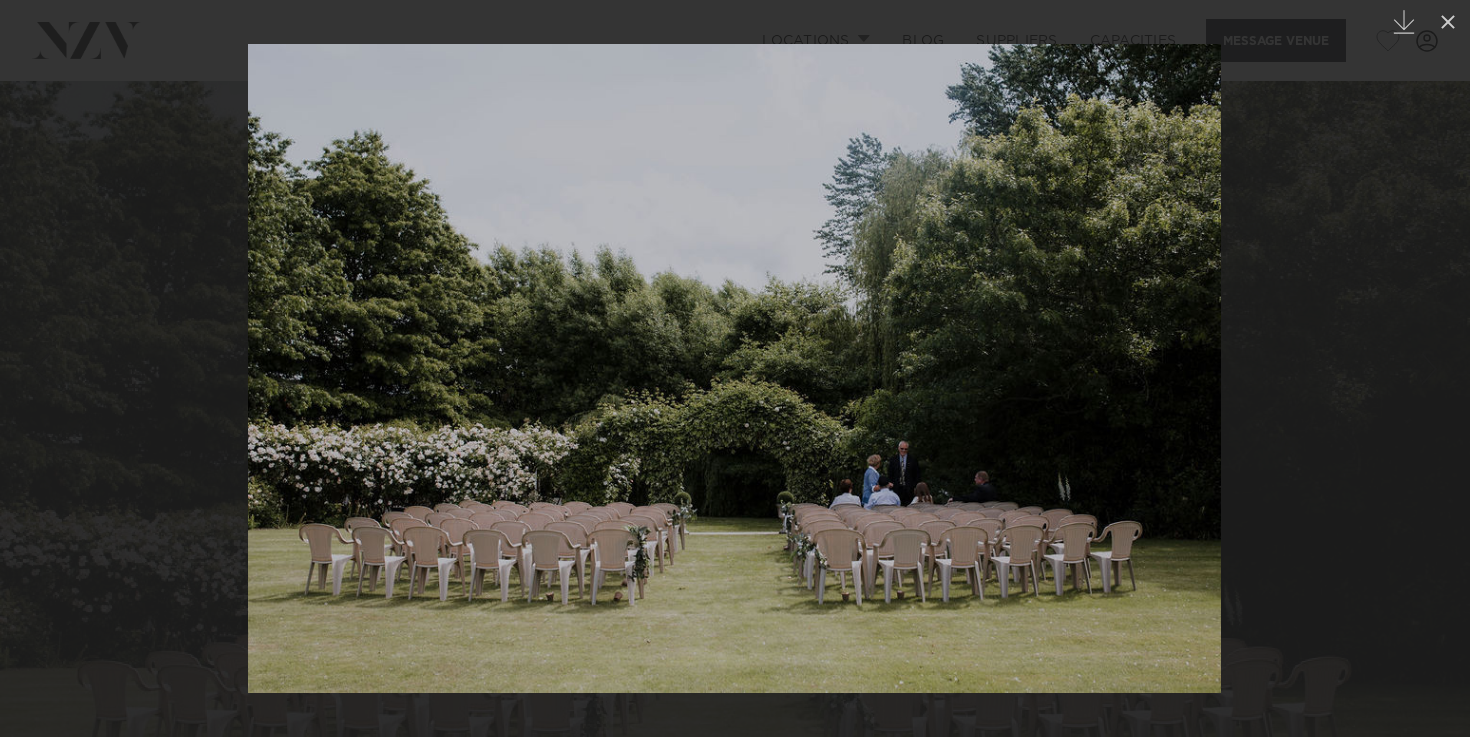 click at bounding box center [735, 368] 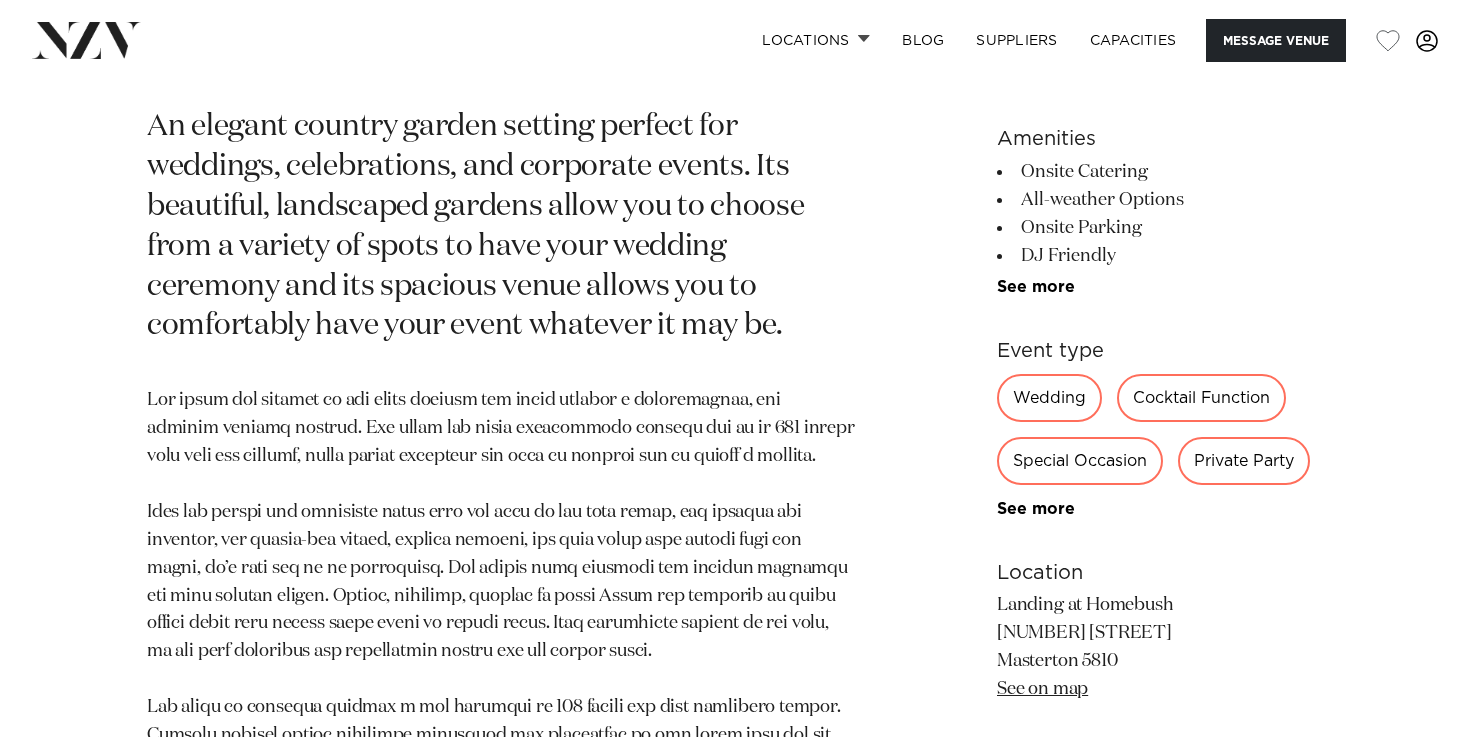 scroll, scrollTop: 906, scrollLeft: 0, axis: vertical 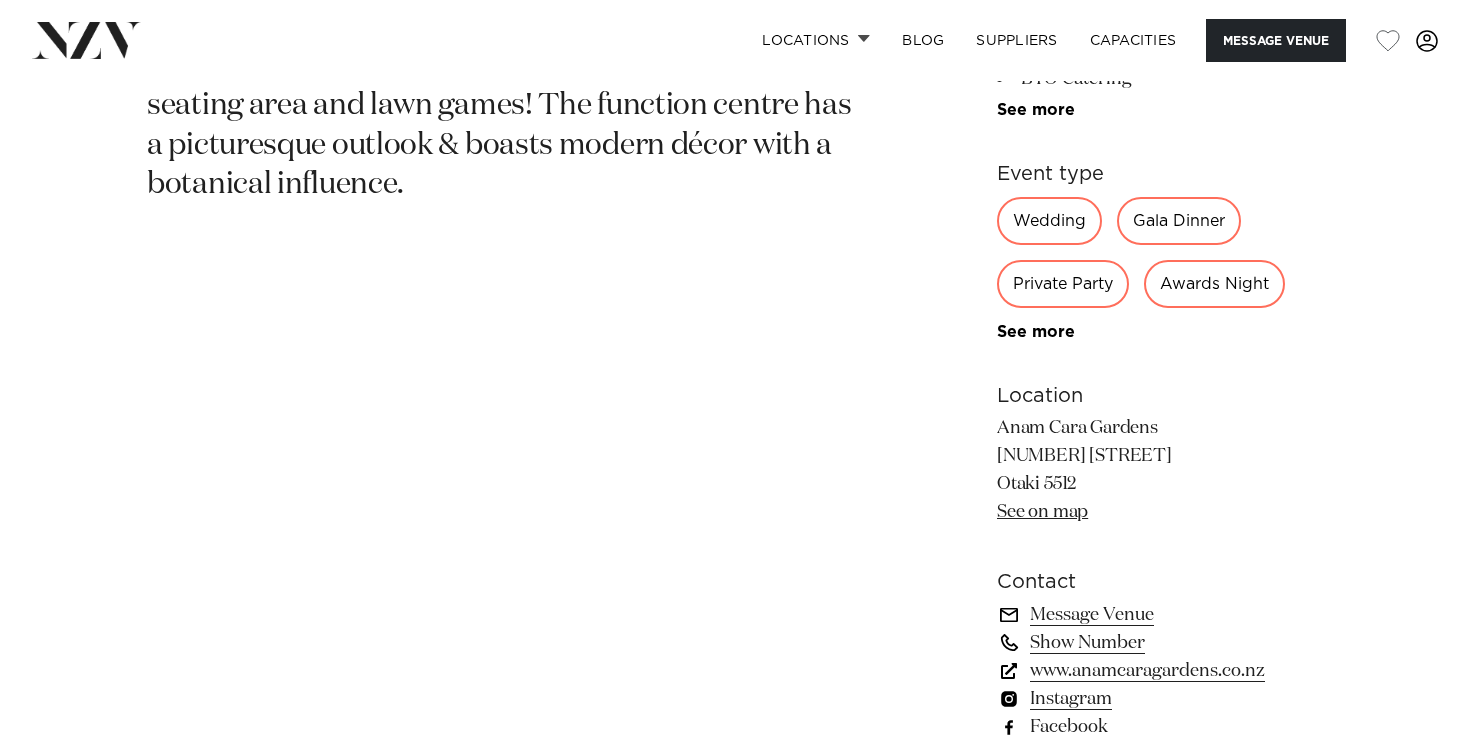 click on "See on map" at bounding box center [1042, 512] 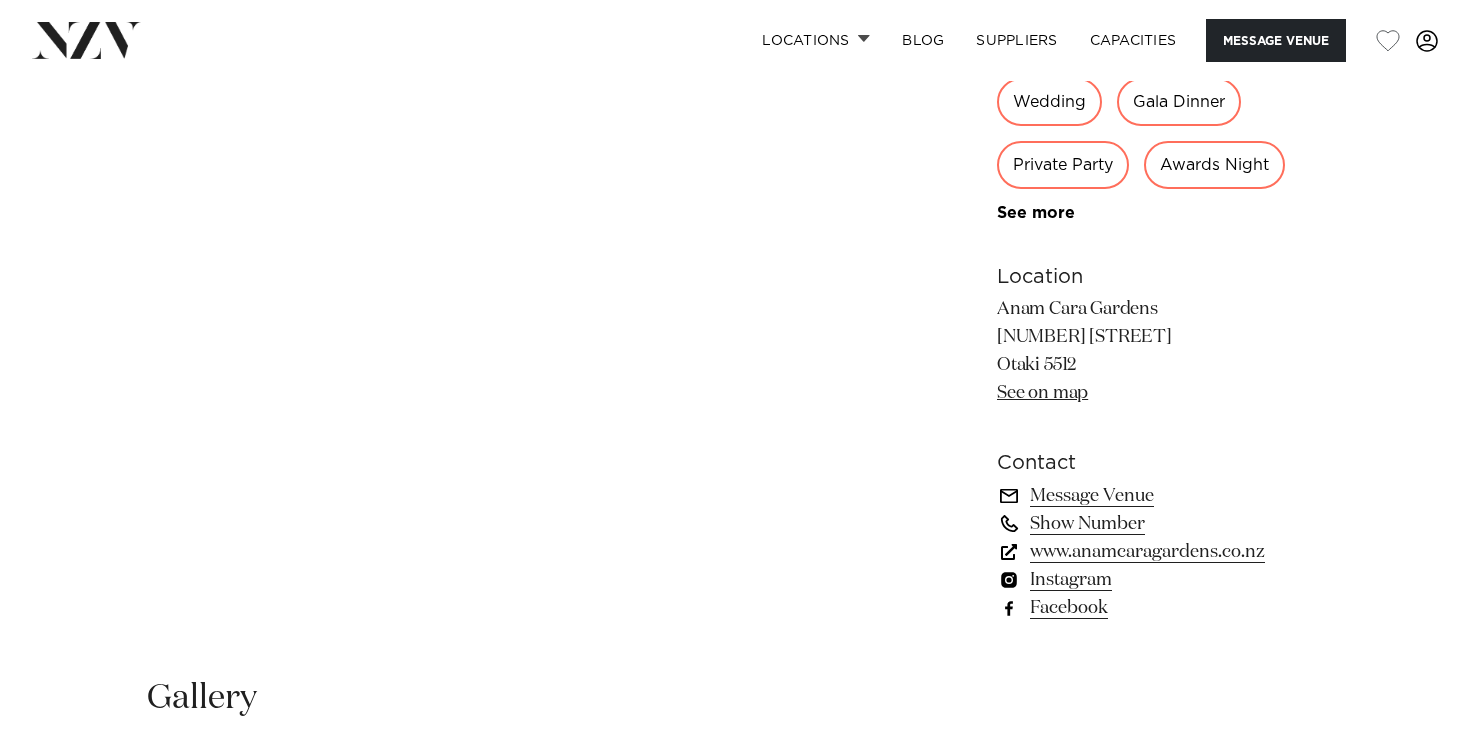 scroll, scrollTop: 1166, scrollLeft: 0, axis: vertical 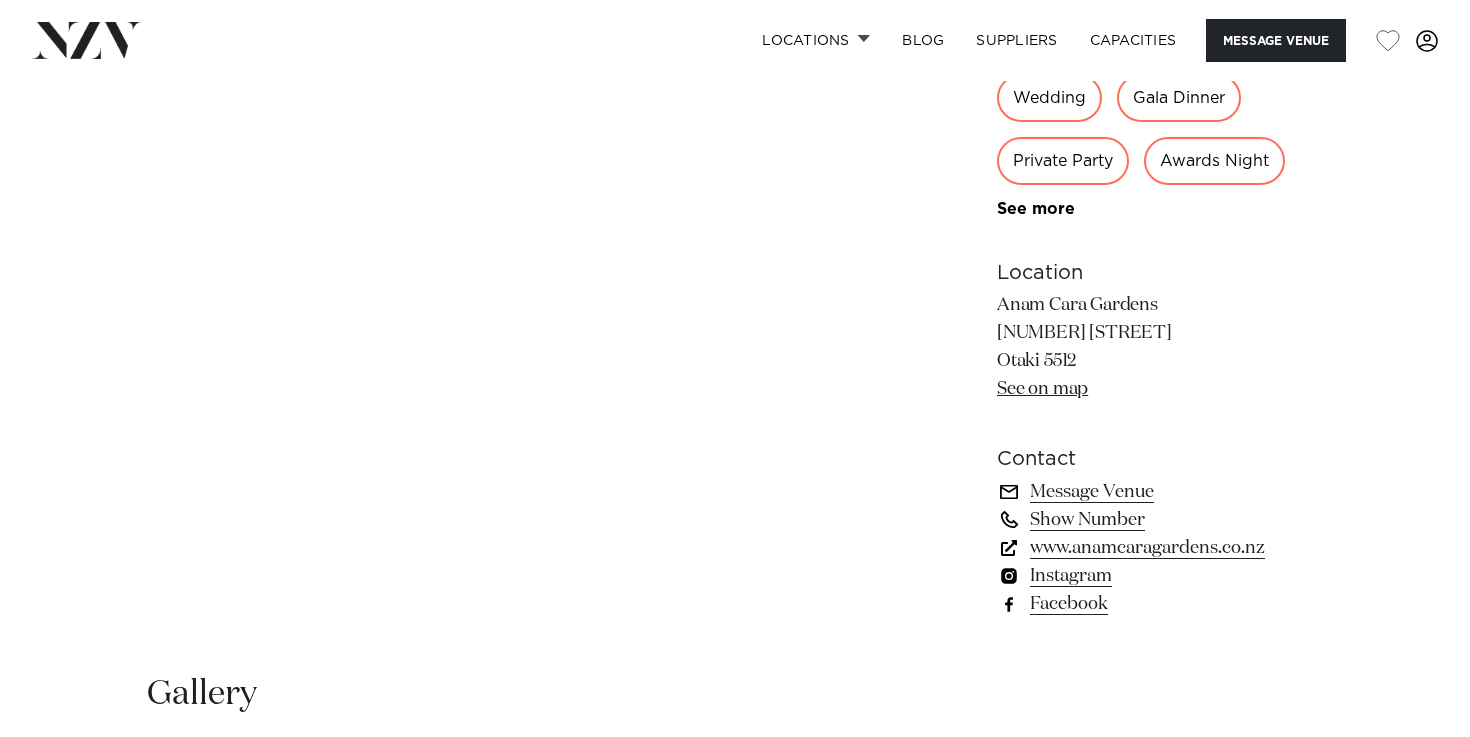 click on "www.anamcaragardens.co.nz" at bounding box center [1160, 548] 